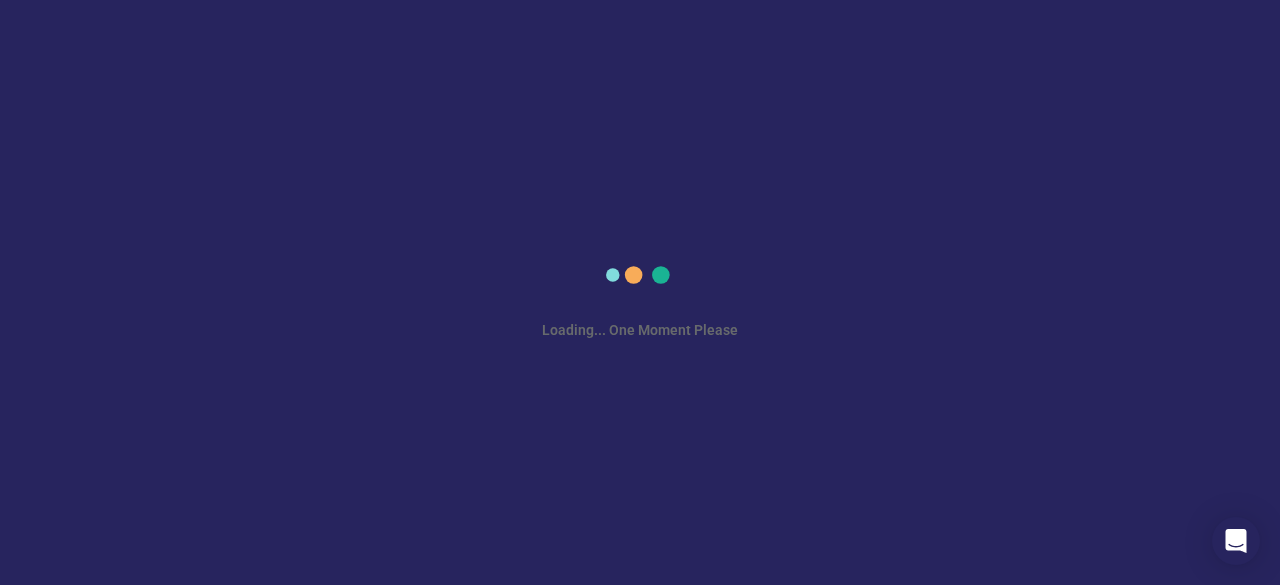 scroll, scrollTop: 0, scrollLeft: 0, axis: both 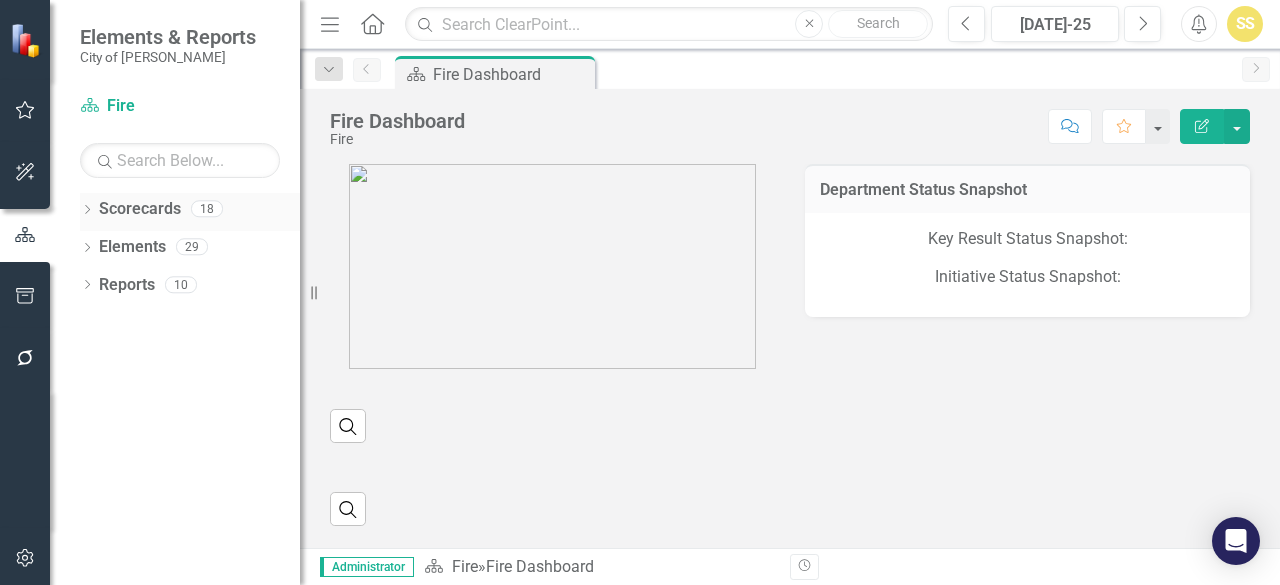 click on "Scorecards" at bounding box center [140, 209] 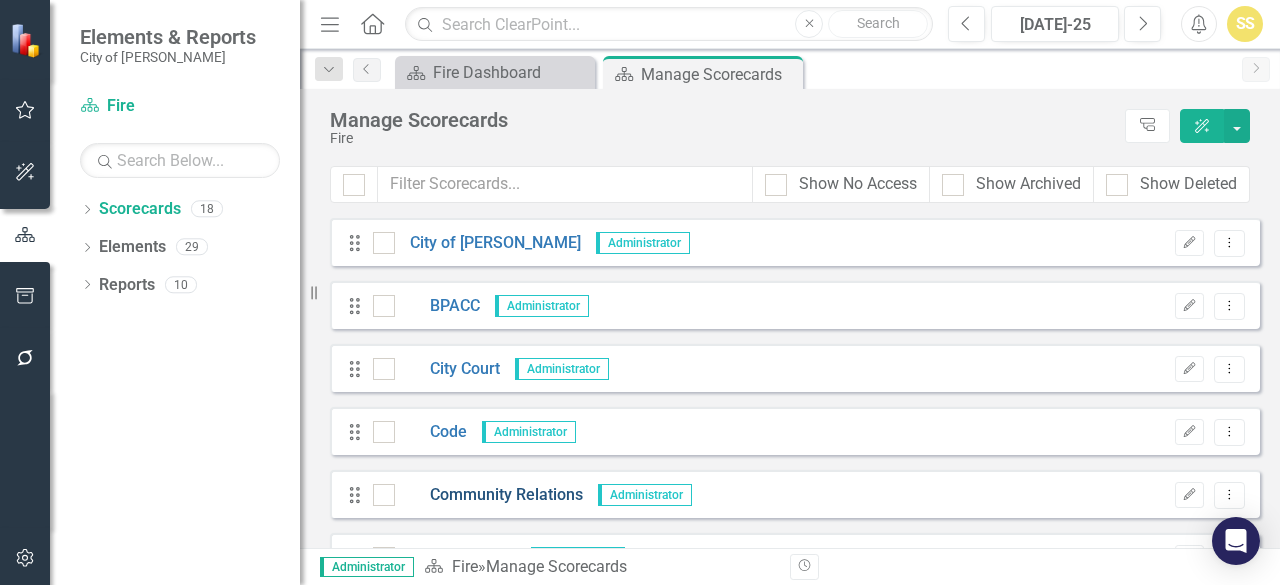 click on "Community Relations" at bounding box center (489, 495) 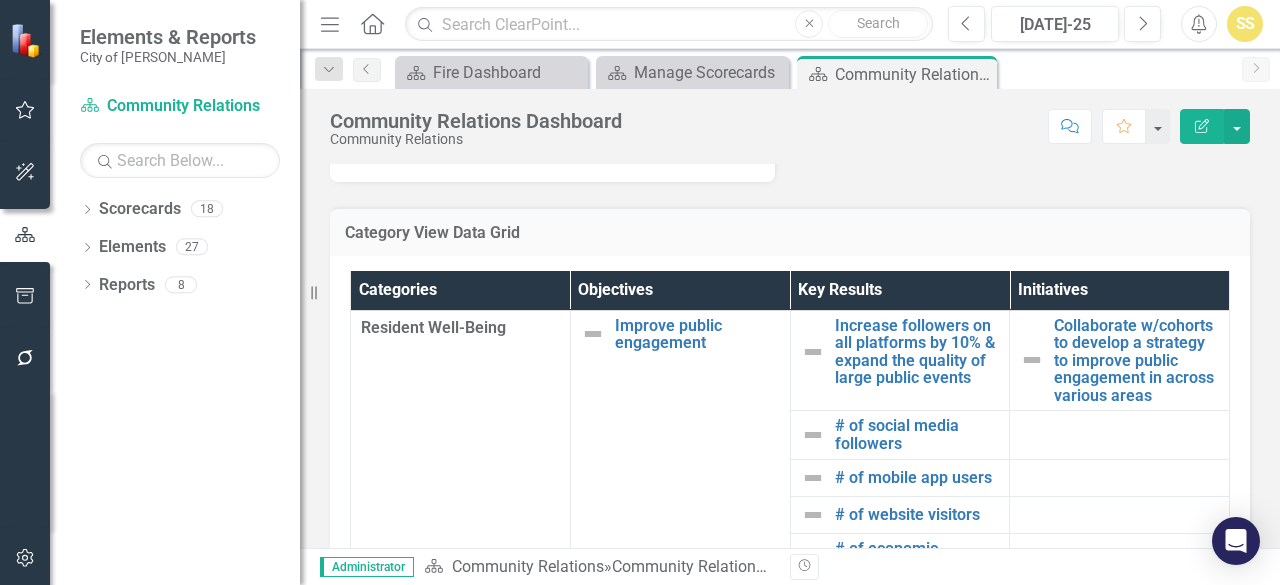 scroll, scrollTop: 1300, scrollLeft: 0, axis: vertical 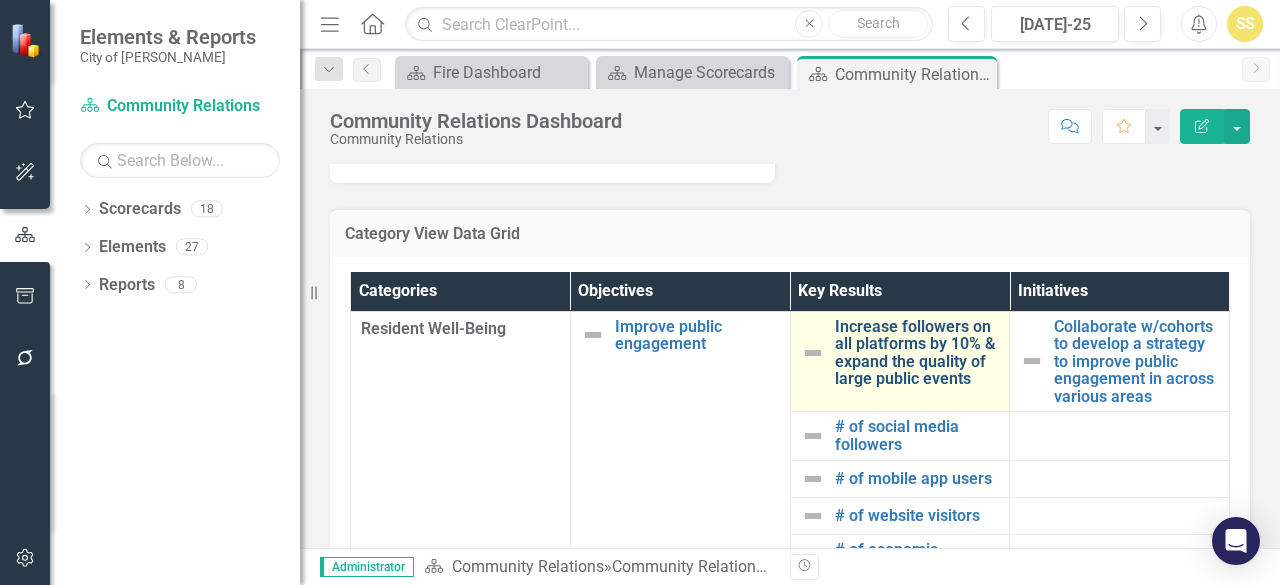 click on "Increase followers on all platforms by 10% & expand the quality of large public events" at bounding box center [917, 353] 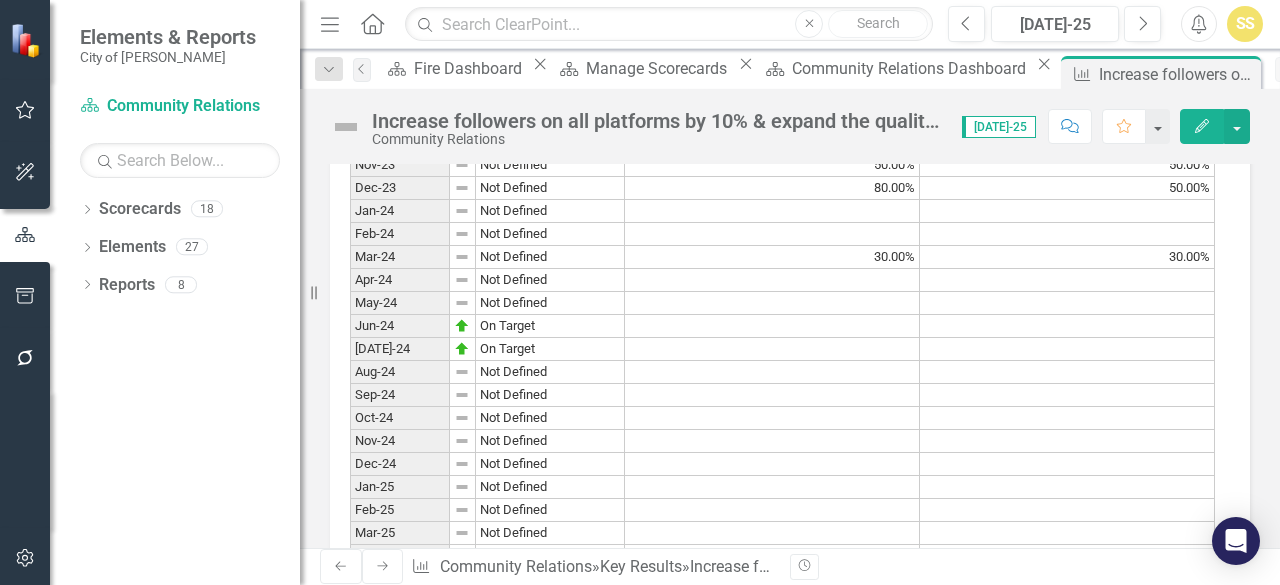 scroll, scrollTop: 1600, scrollLeft: 0, axis: vertical 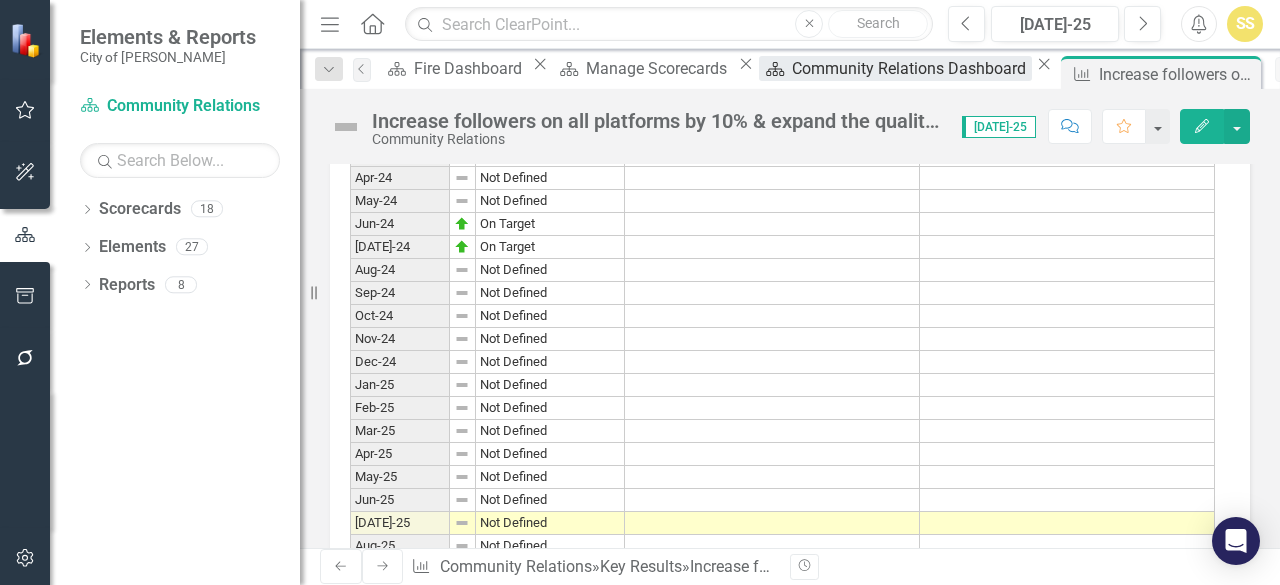 click on "Community Relations Dashboard" at bounding box center [912, 68] 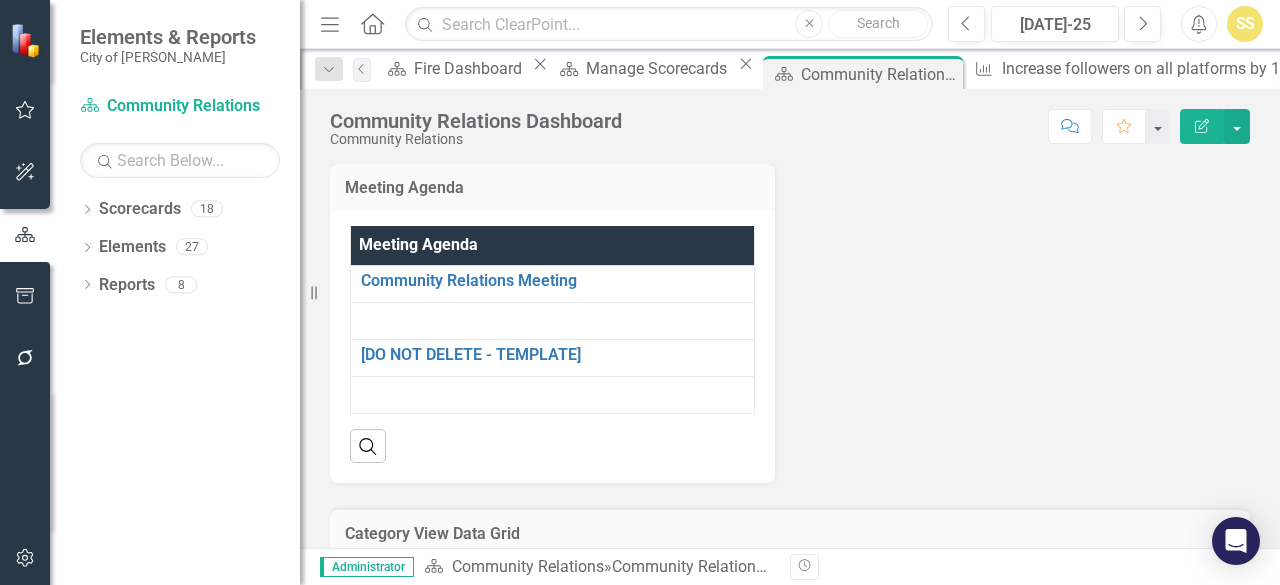 scroll, scrollTop: 1200, scrollLeft: 0, axis: vertical 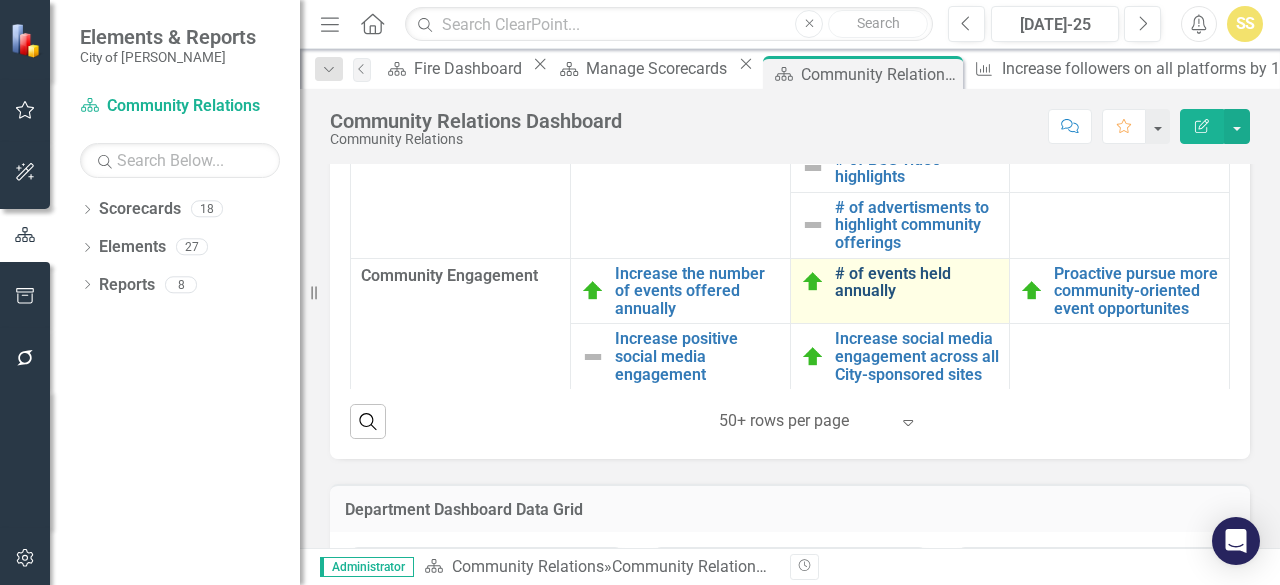 click on "# of events held annually" at bounding box center [917, 282] 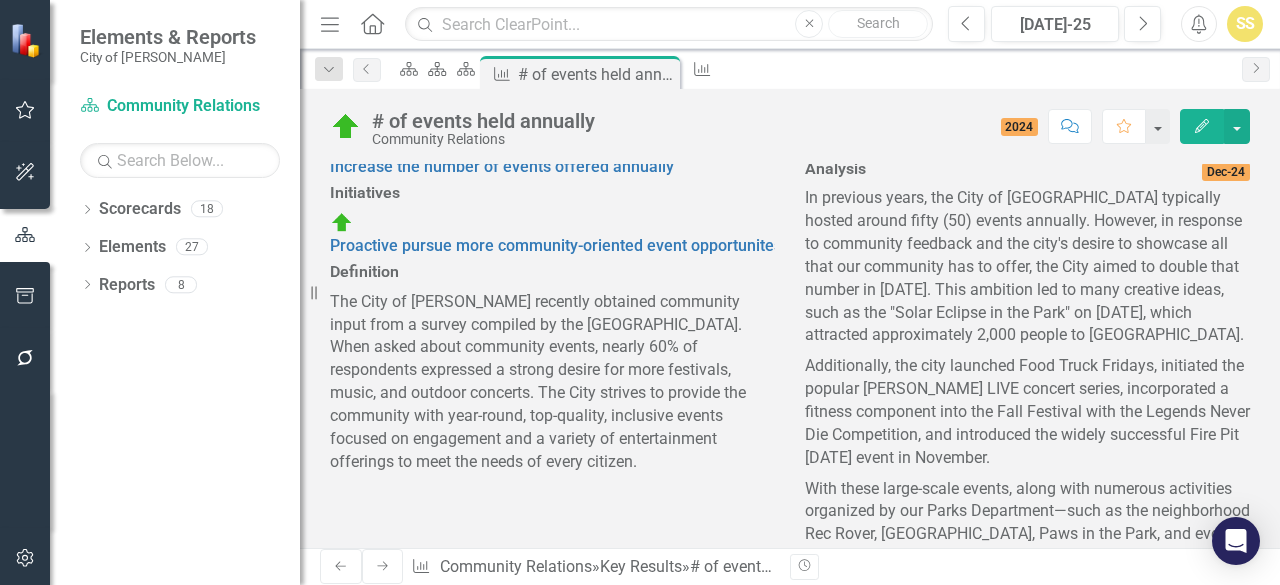 scroll, scrollTop: 0, scrollLeft: 0, axis: both 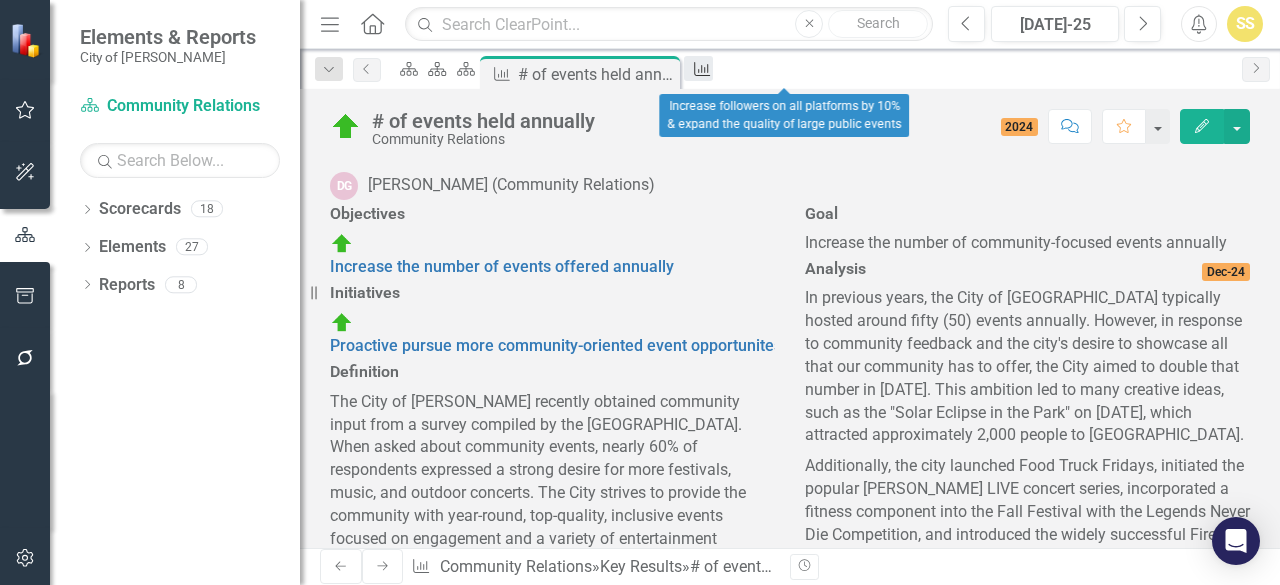 click on "Key Result" 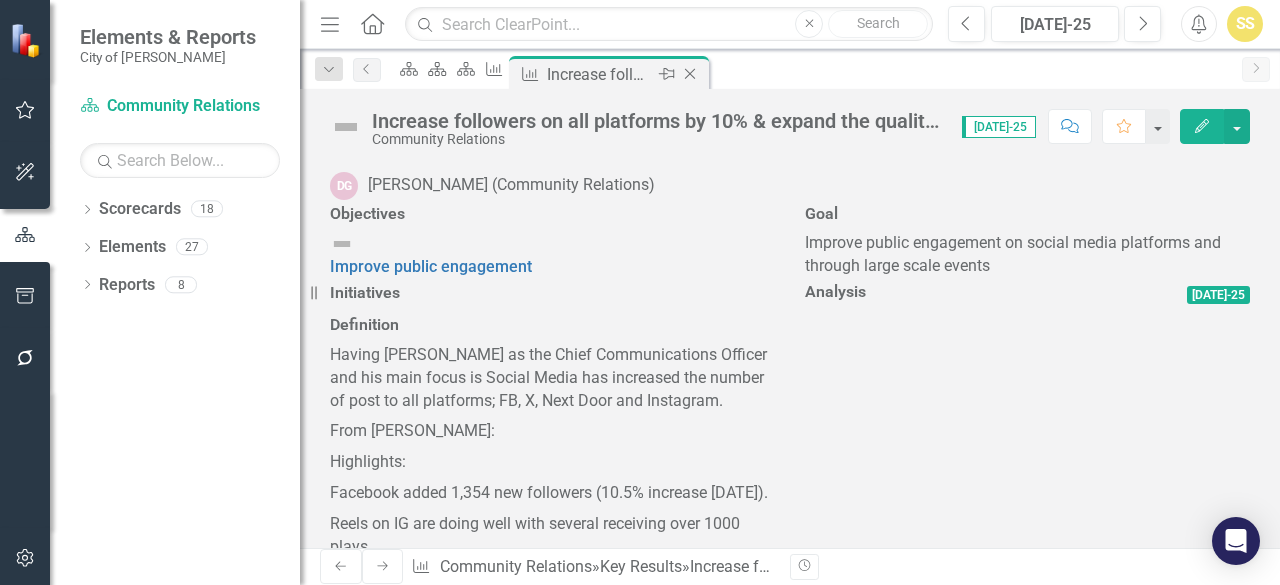 click on "Close" 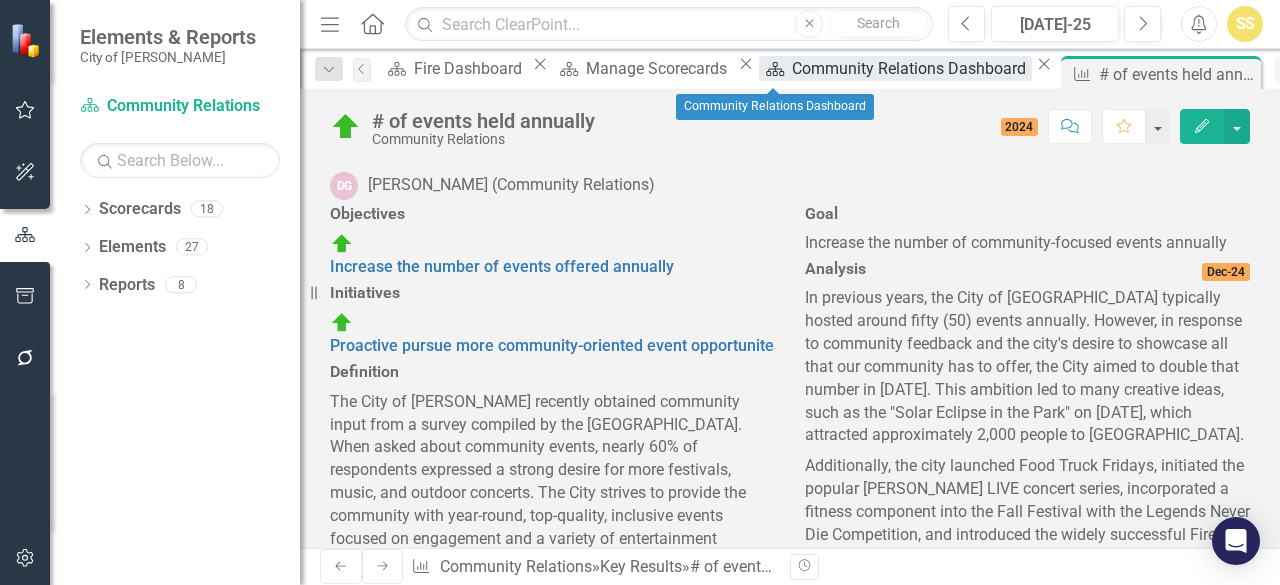 click on "Community Relations Dashboard" at bounding box center (912, 68) 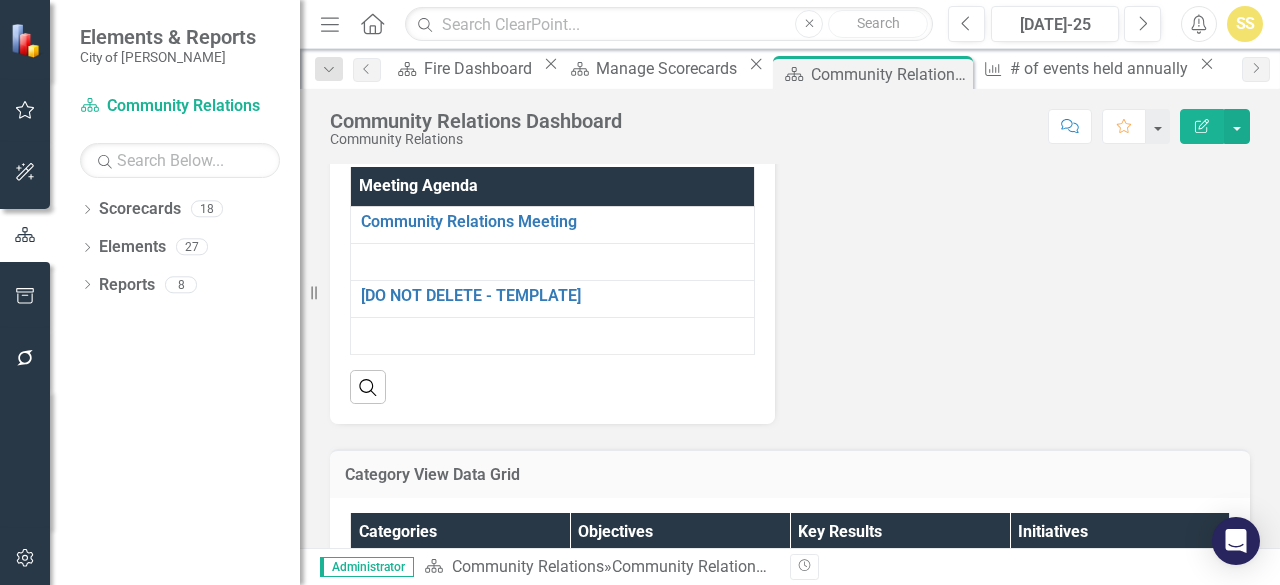 scroll, scrollTop: 900, scrollLeft: 0, axis: vertical 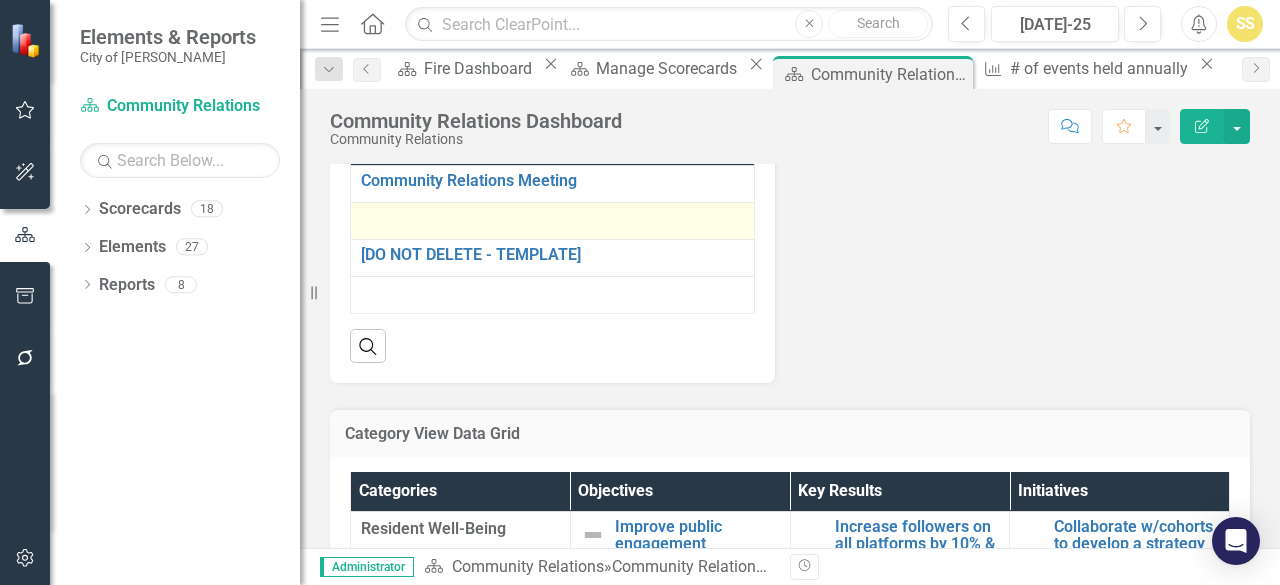 click at bounding box center [552, 221] 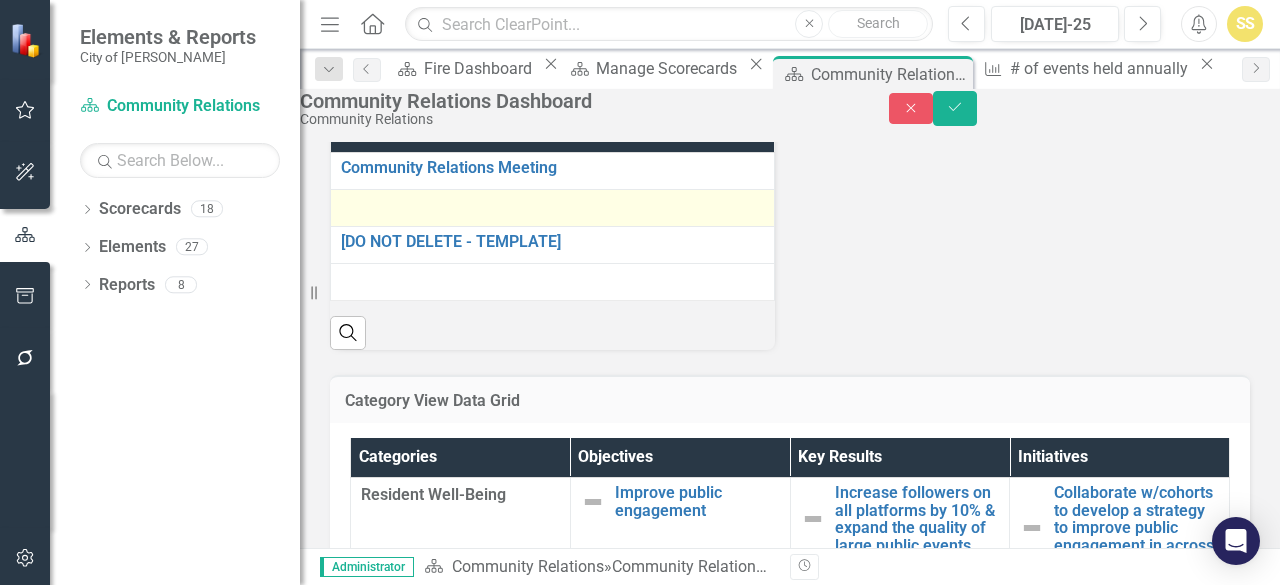 scroll, scrollTop: 900, scrollLeft: 0, axis: vertical 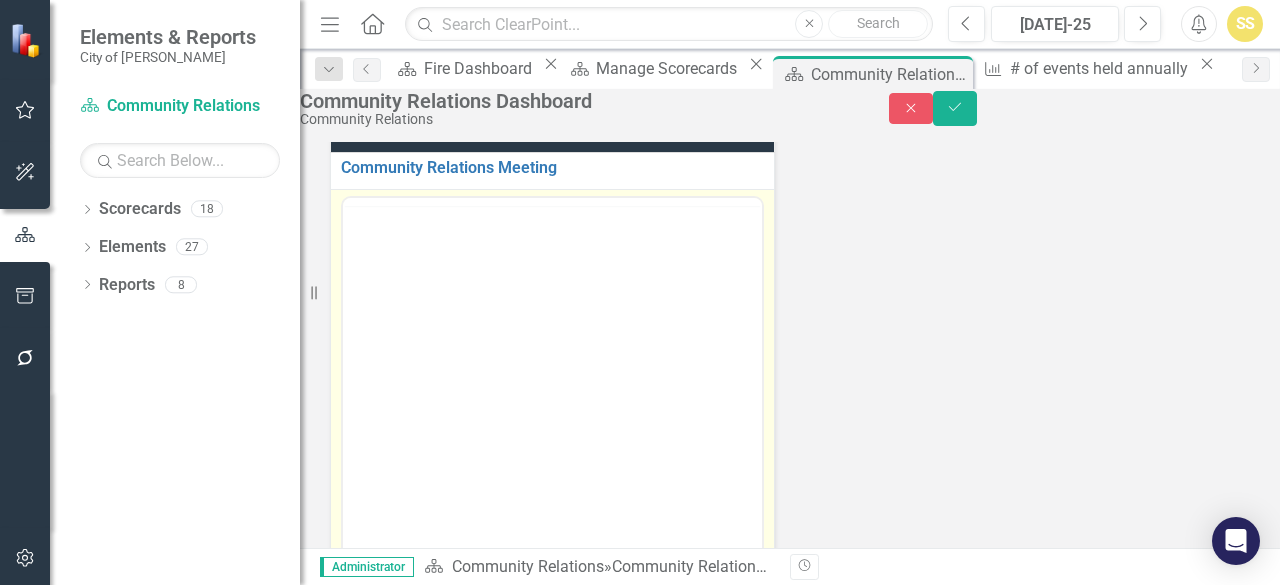 click at bounding box center [552, 202] 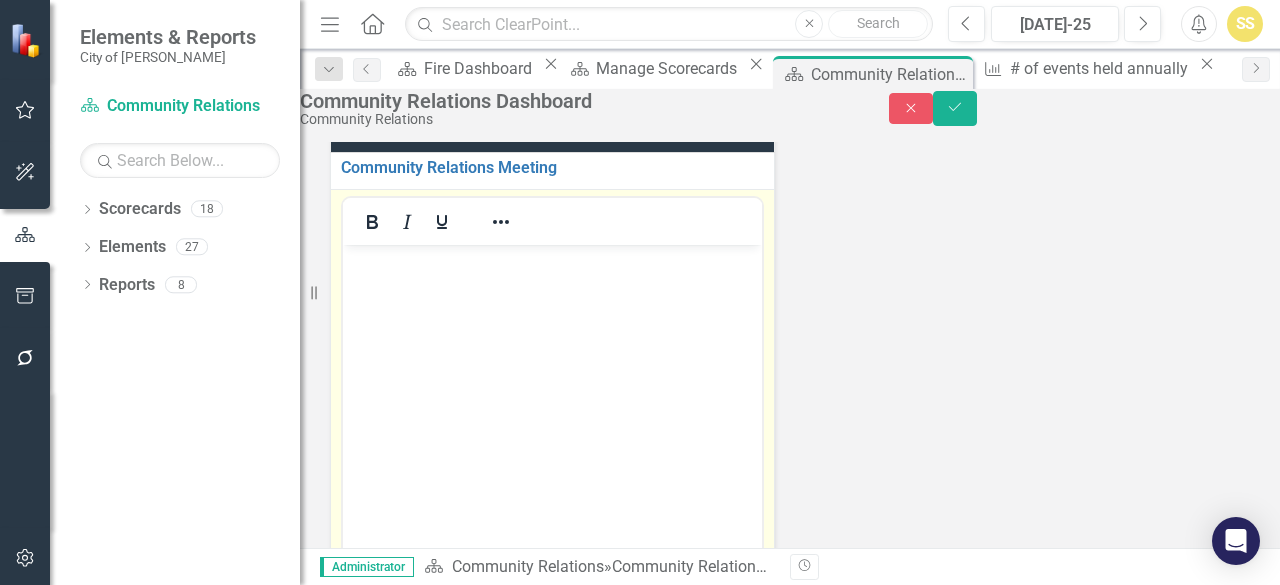 scroll, scrollTop: 0, scrollLeft: 0, axis: both 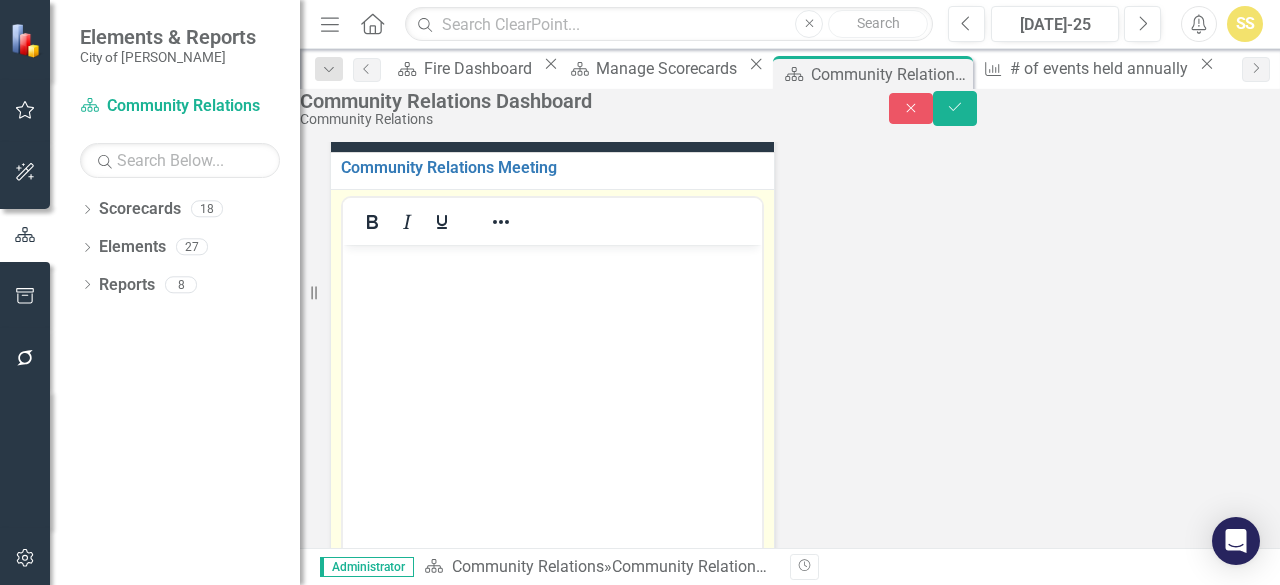 click at bounding box center (552, 261) 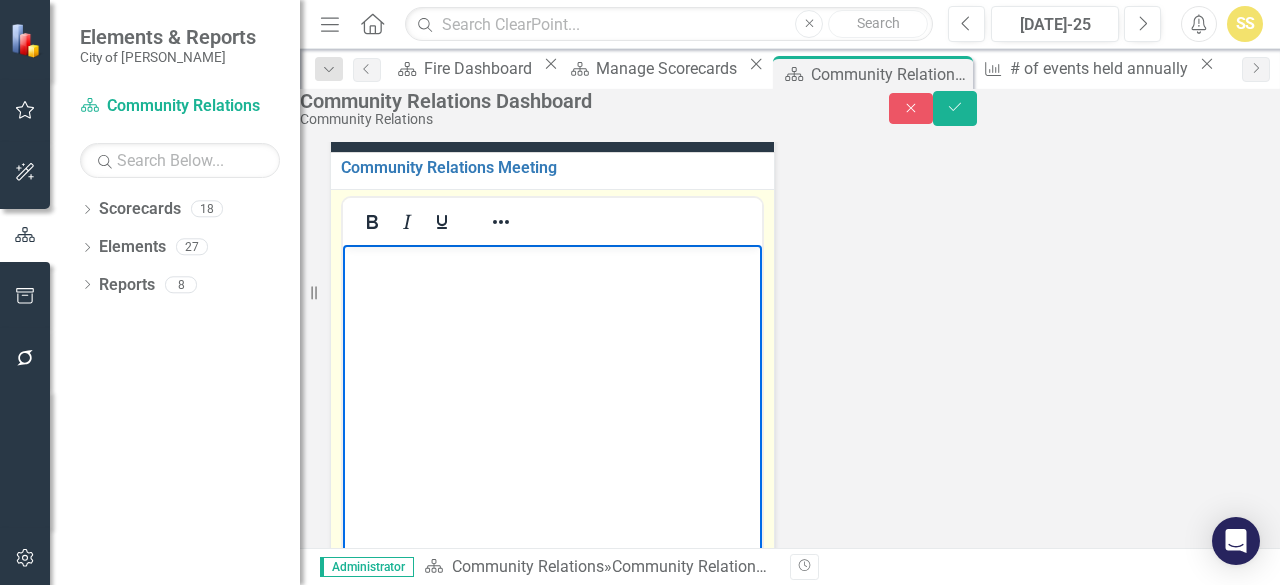 type 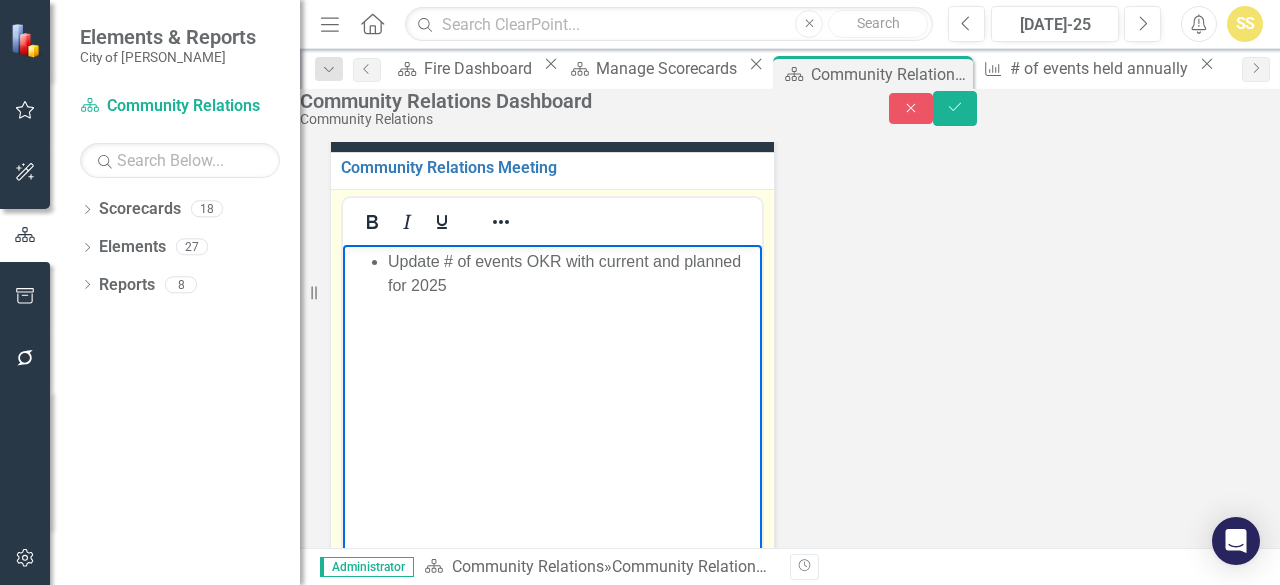 scroll, scrollTop: 0, scrollLeft: 101, axis: horizontal 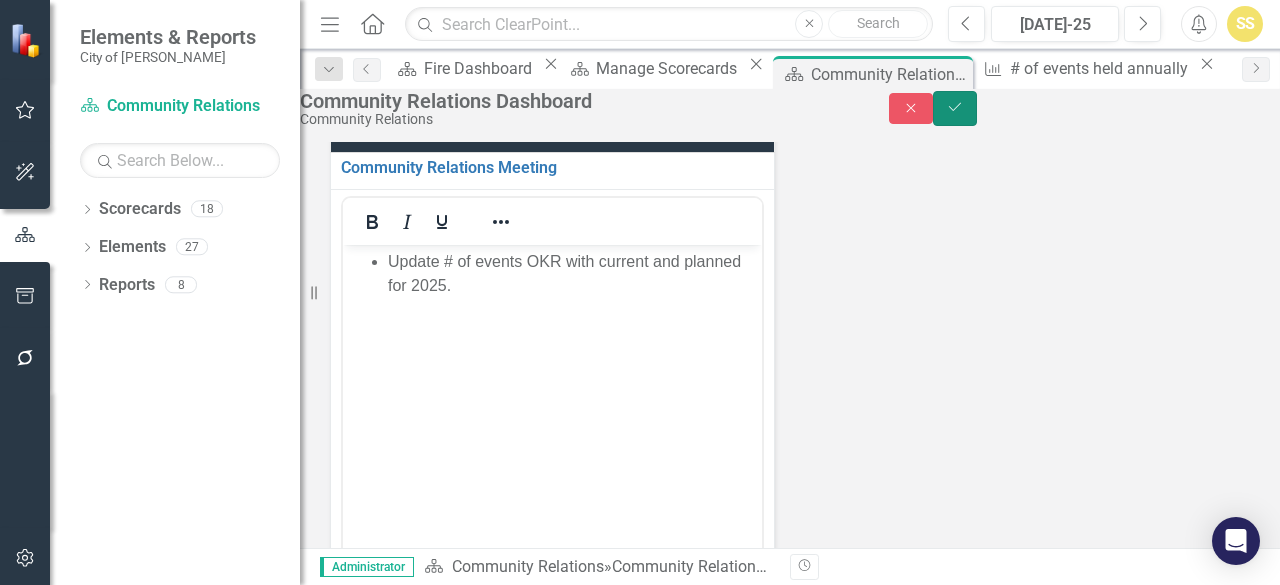 click on "Save" 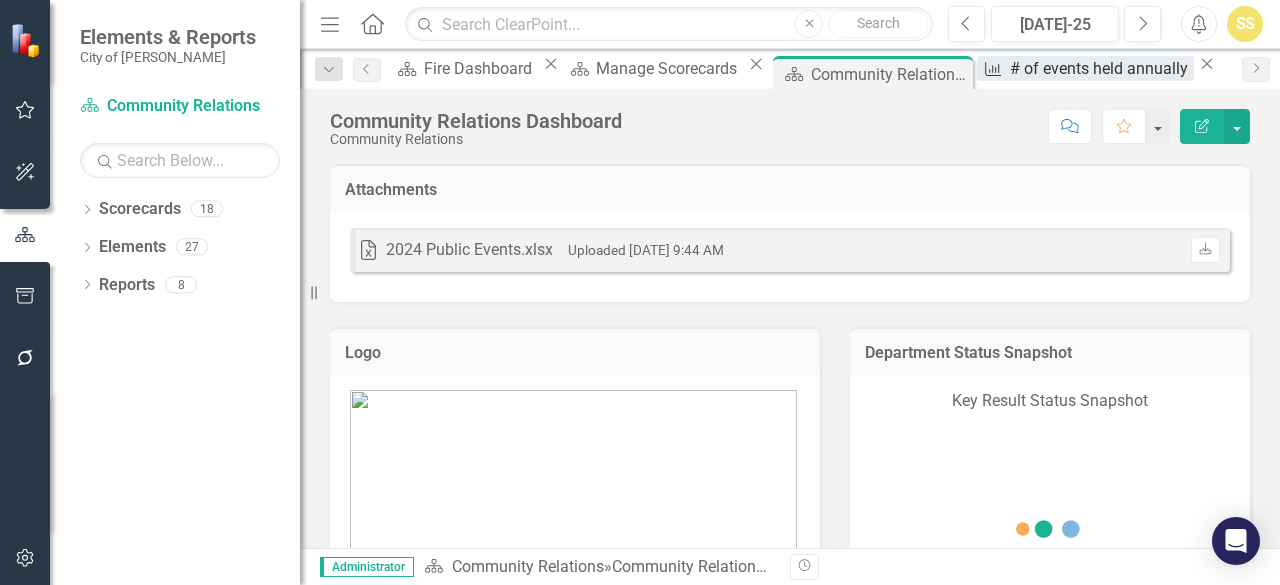 click on "# of events held annually" at bounding box center [1102, 68] 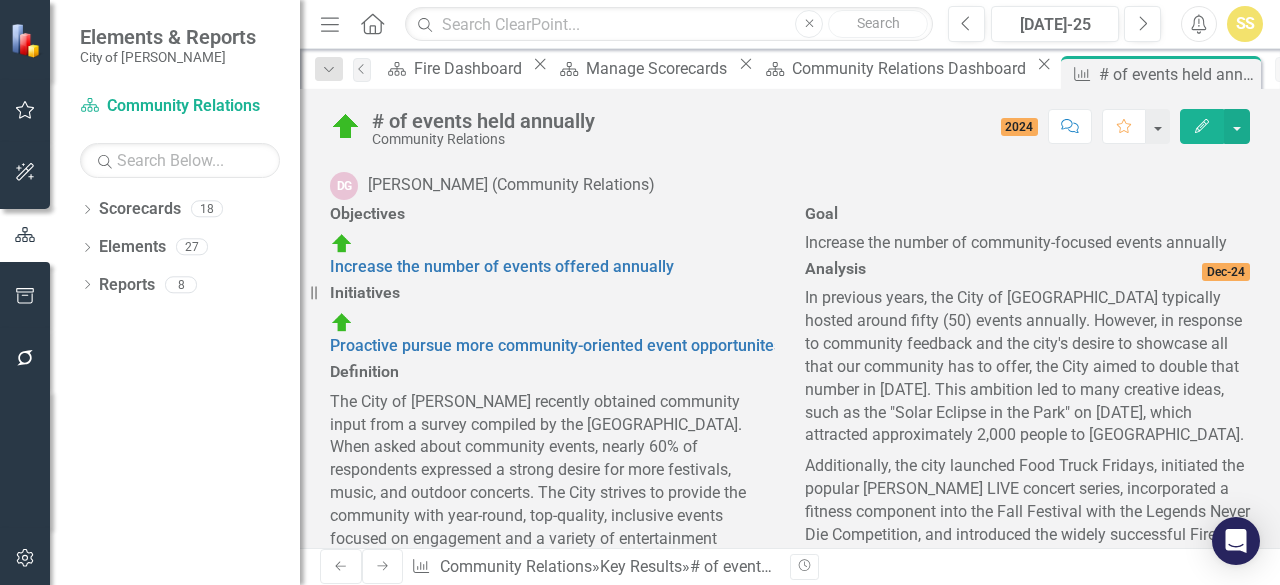 scroll, scrollTop: 100, scrollLeft: 0, axis: vertical 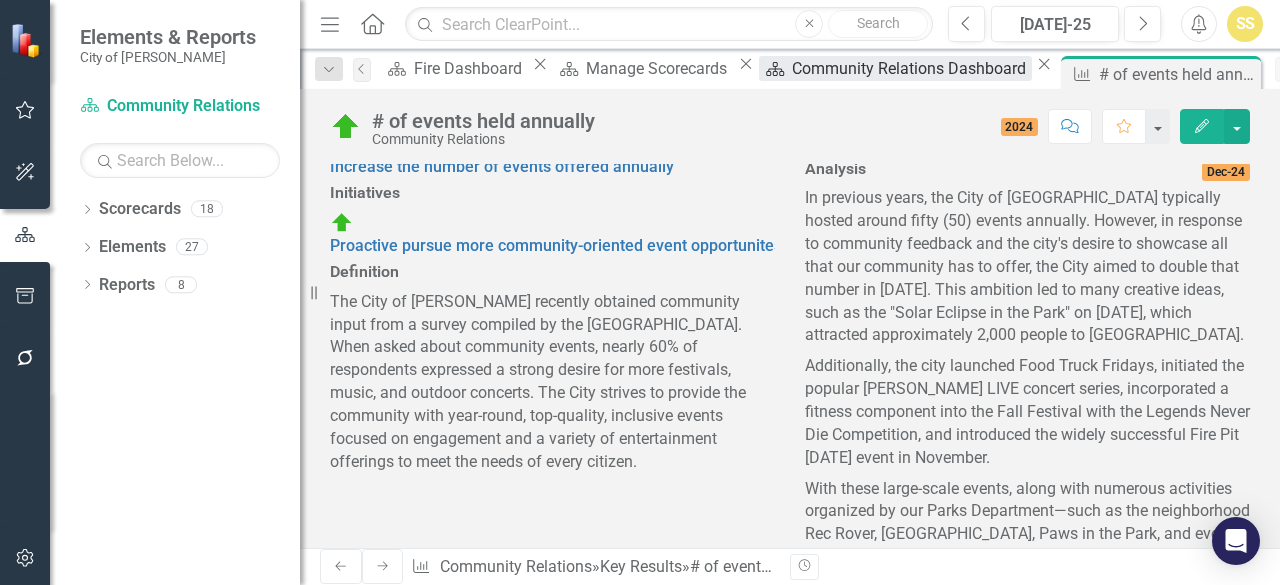click on "Community Relations Dashboard" at bounding box center (912, 68) 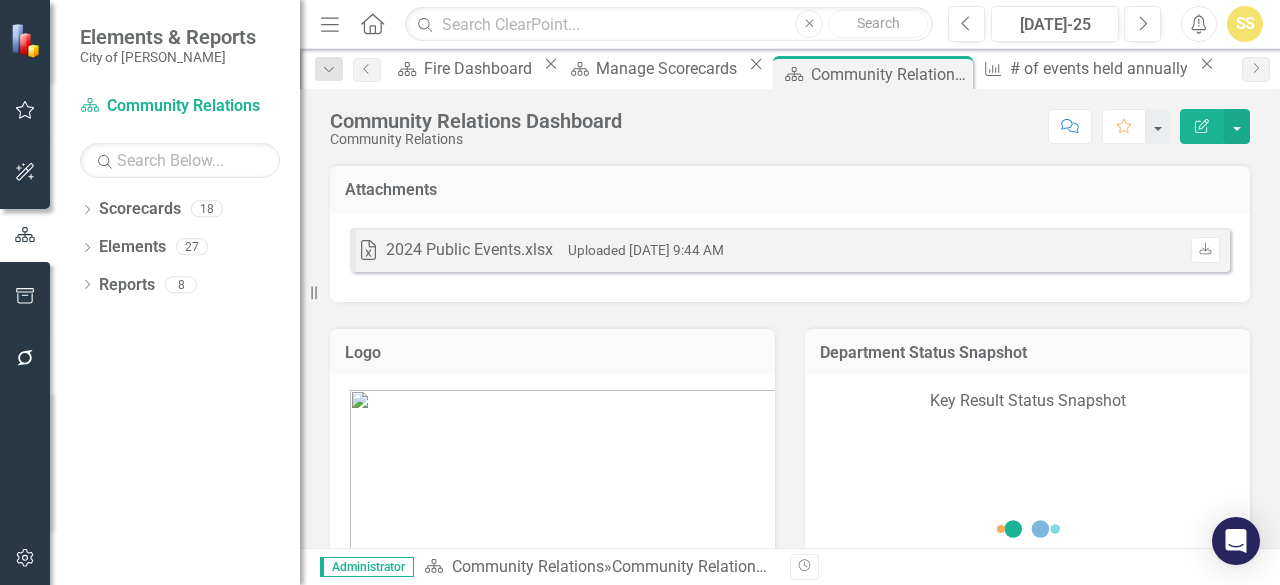 scroll, scrollTop: 86, scrollLeft: 0, axis: vertical 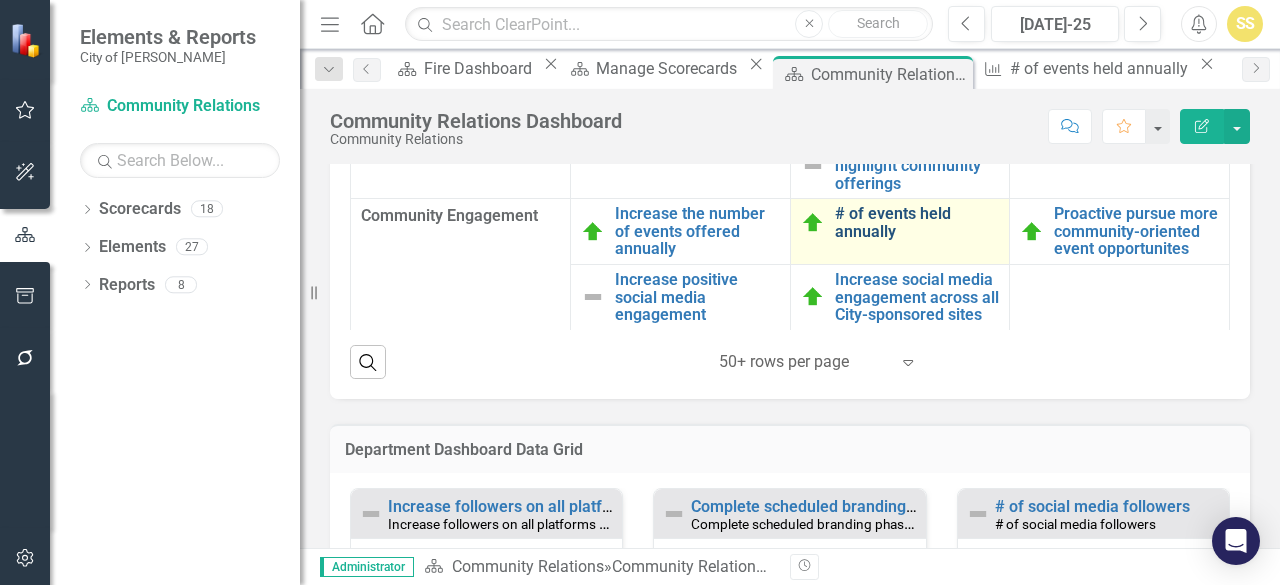 click on "# of events held annually" at bounding box center [917, 222] 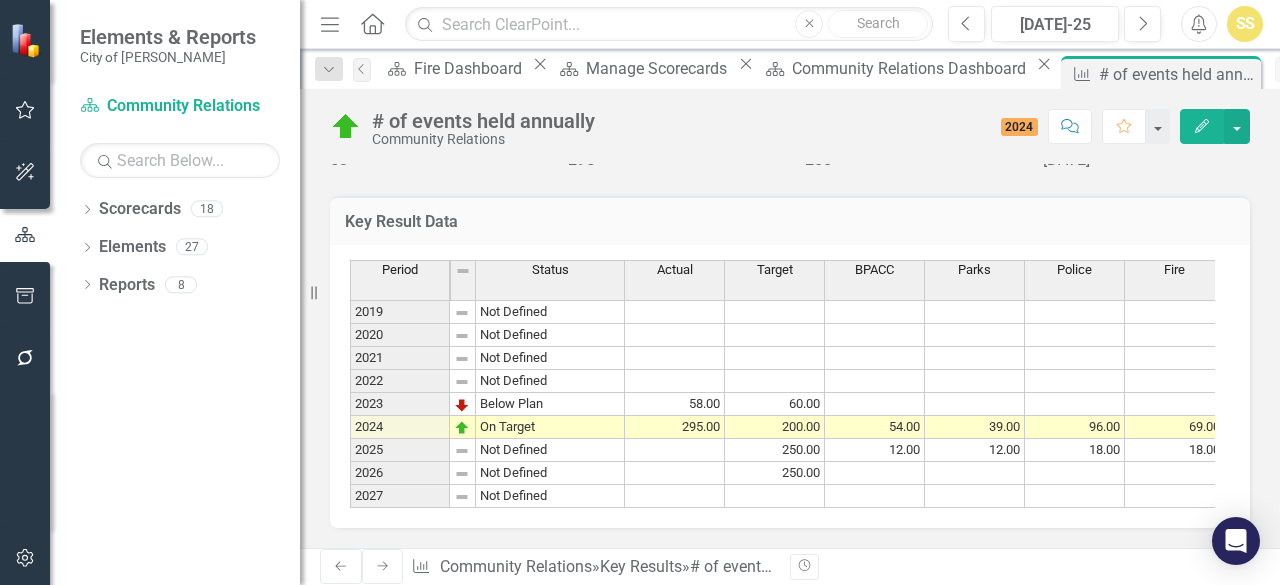 scroll, scrollTop: 1292, scrollLeft: 0, axis: vertical 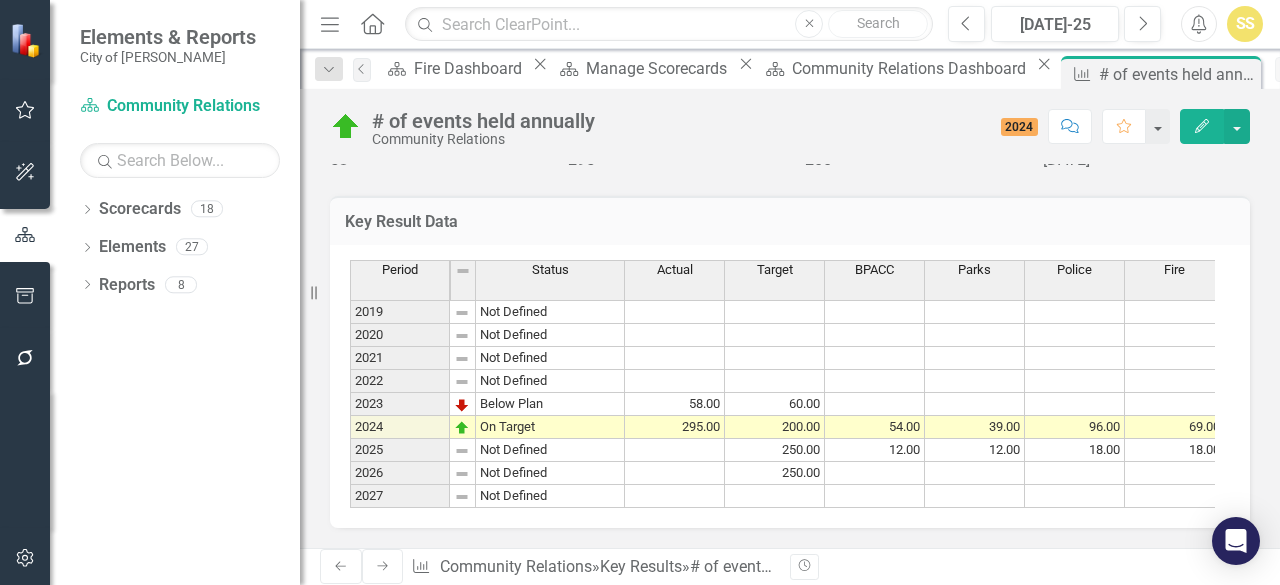 click on "Key Result Data Last Calculated" at bounding box center (790, 220) 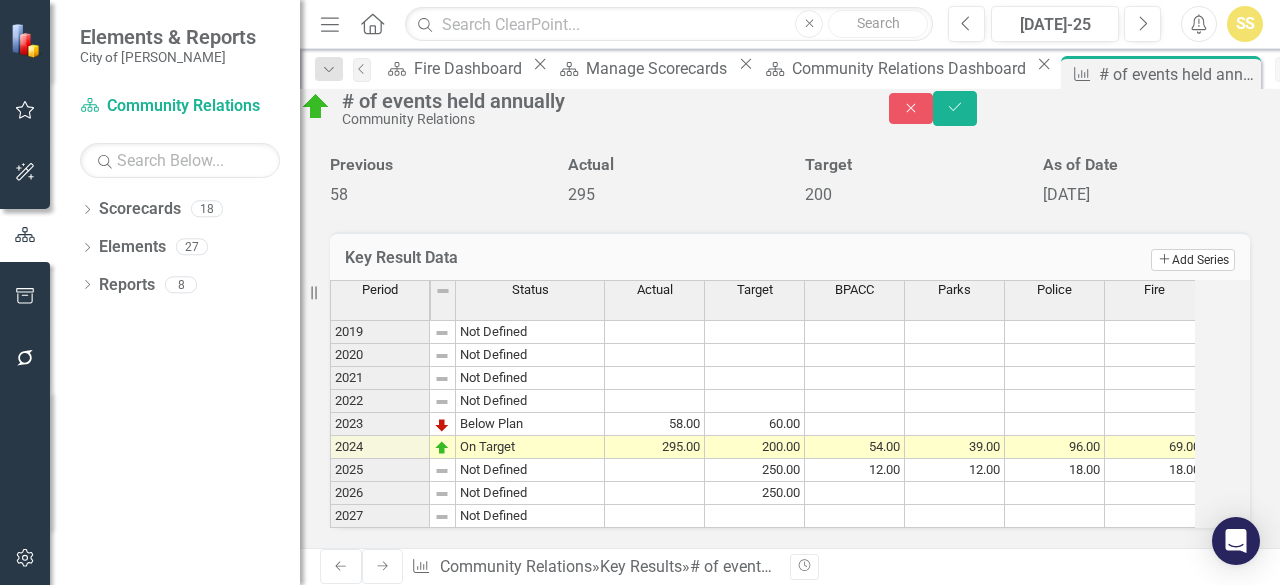 click on "Add" 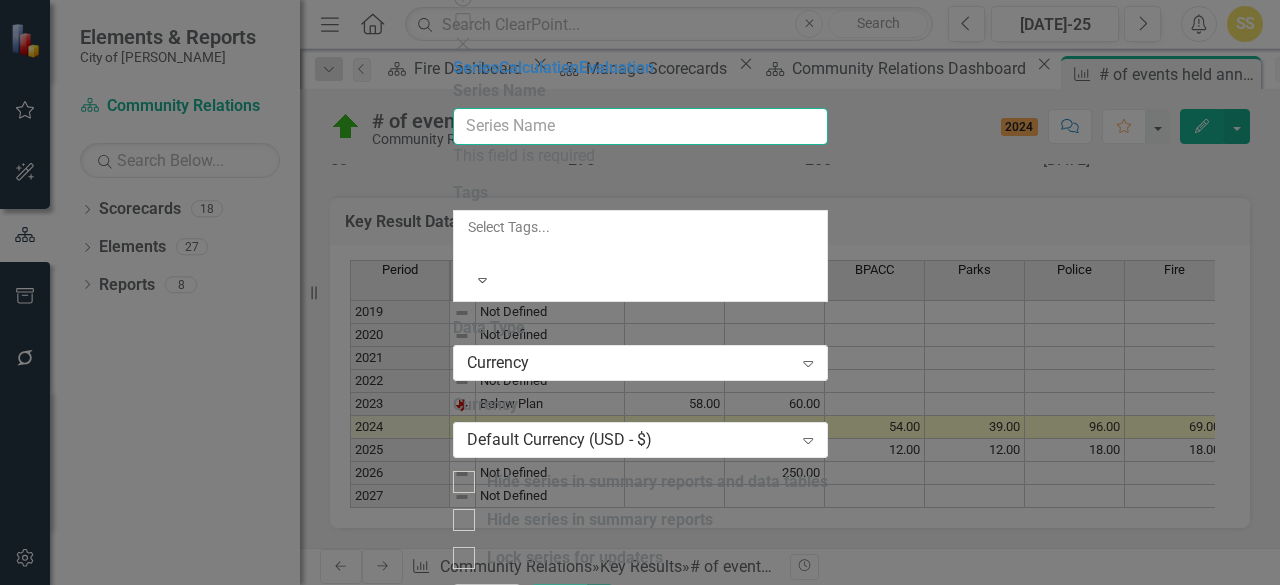 click on "Series Name" at bounding box center (640, 126) 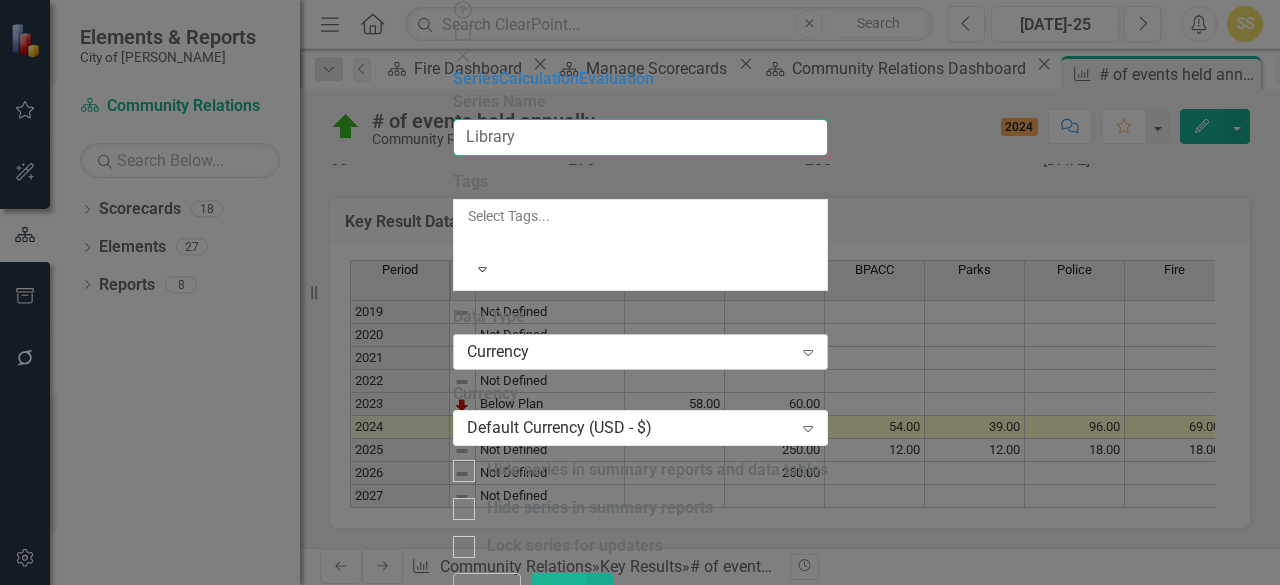type on "Library" 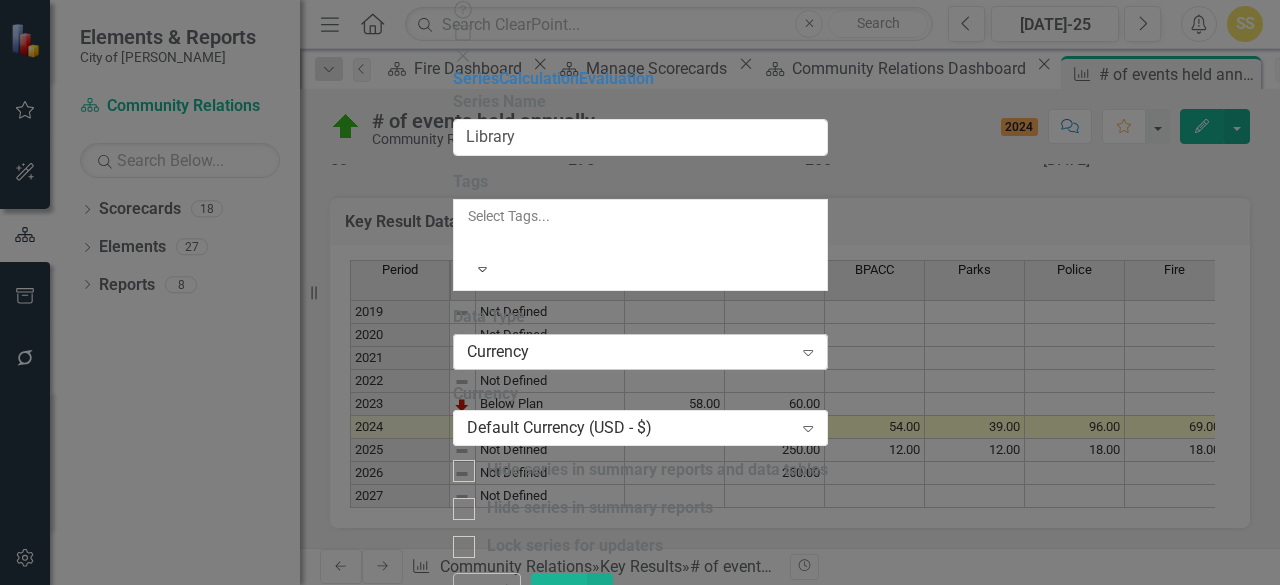click on "Currency" at bounding box center [630, 351] 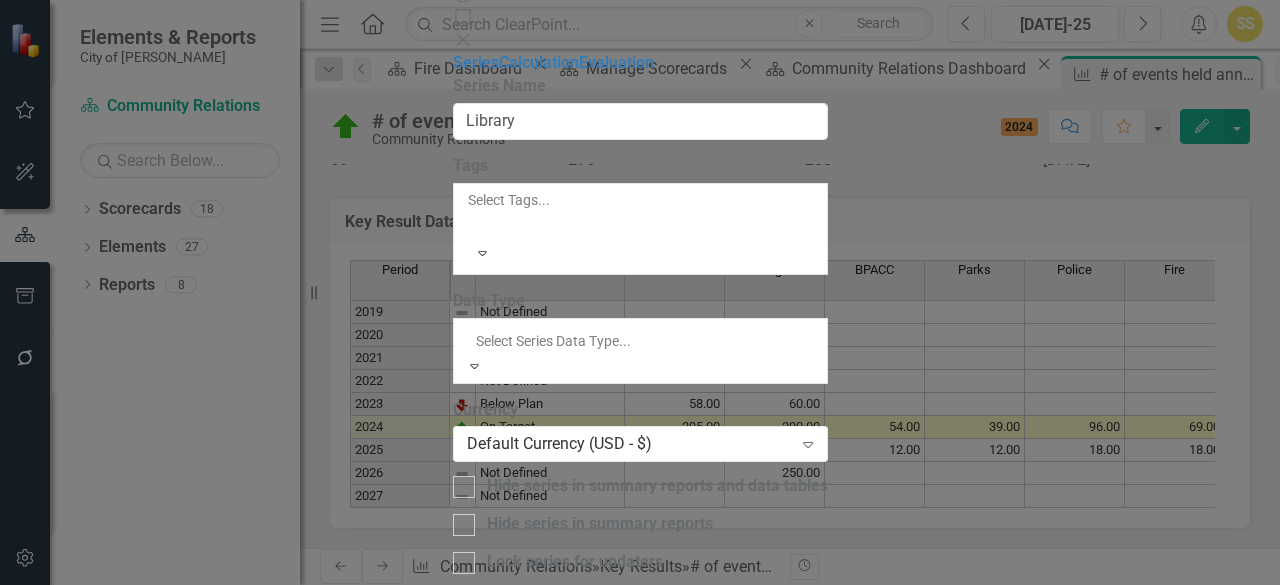 click on "Number" at bounding box center (640, 619) 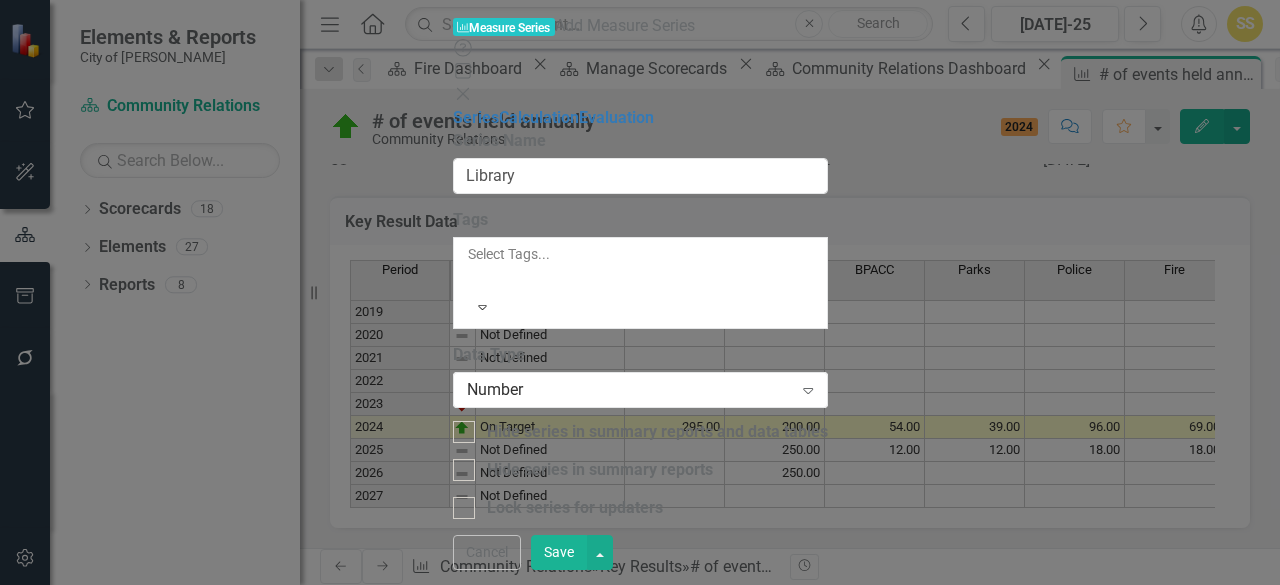 click on "Save" at bounding box center (559, 552) 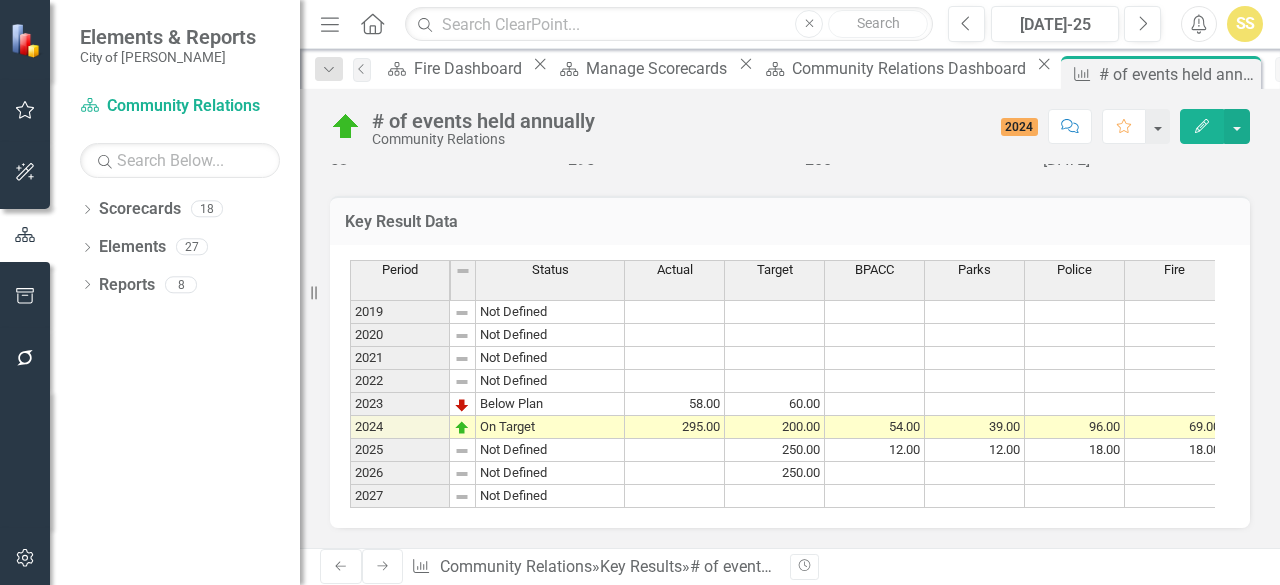 scroll, scrollTop: 0, scrollLeft: 76, axis: horizontal 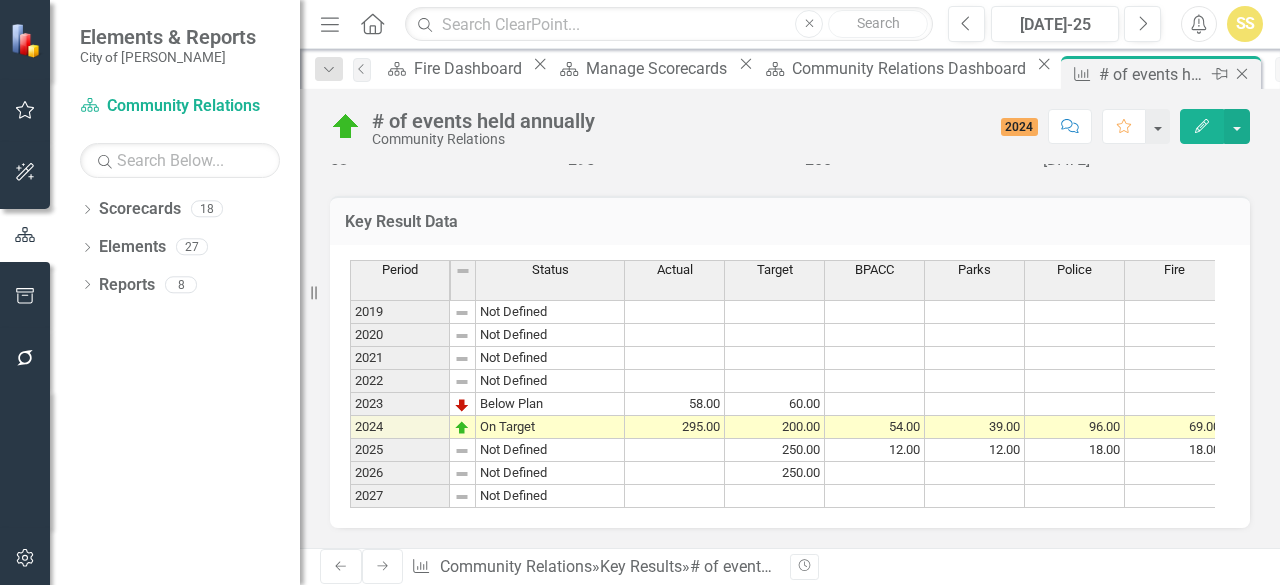 click on "Close" 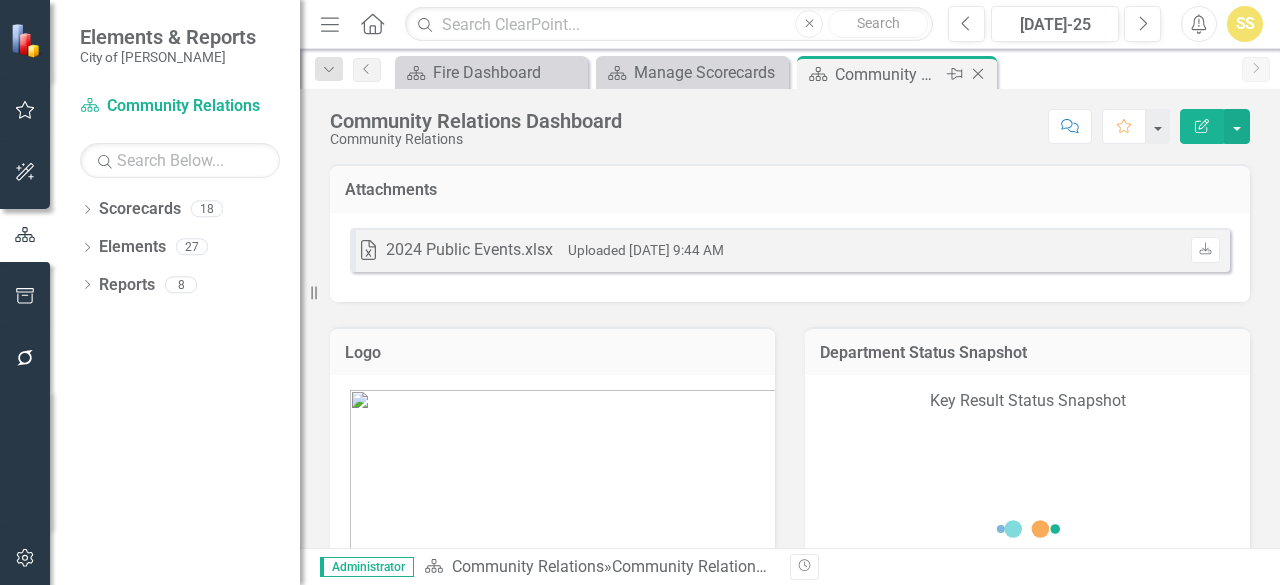 click on "Community Relations Dashboard" at bounding box center (888, 74) 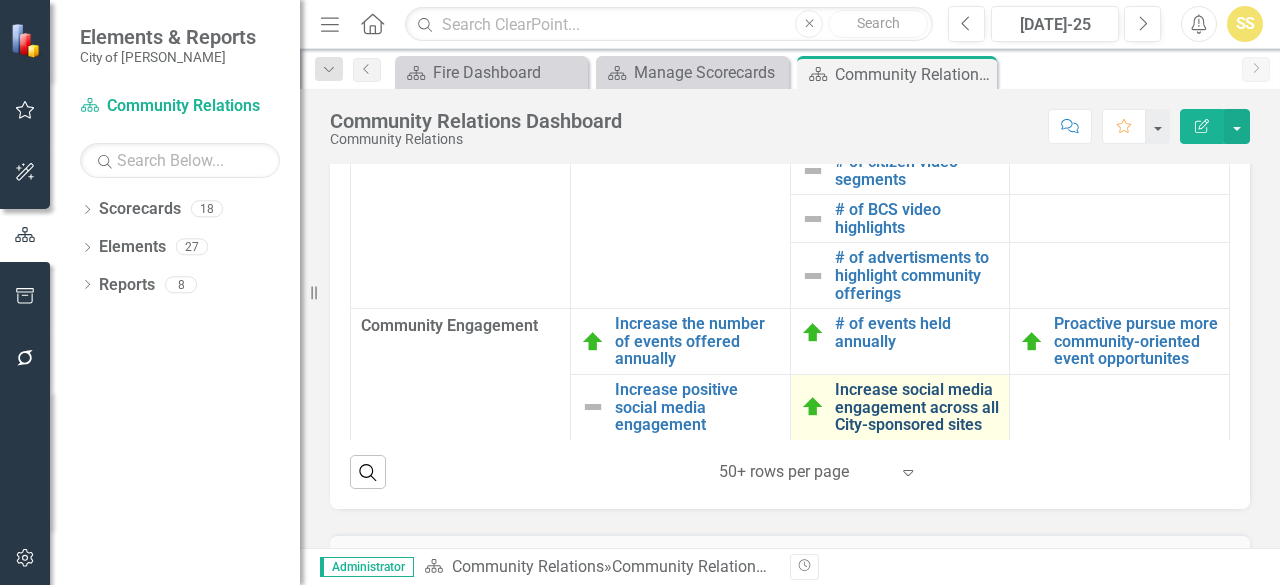 click on "Increase social media engagement across all City-sponsored sites" at bounding box center (917, 407) 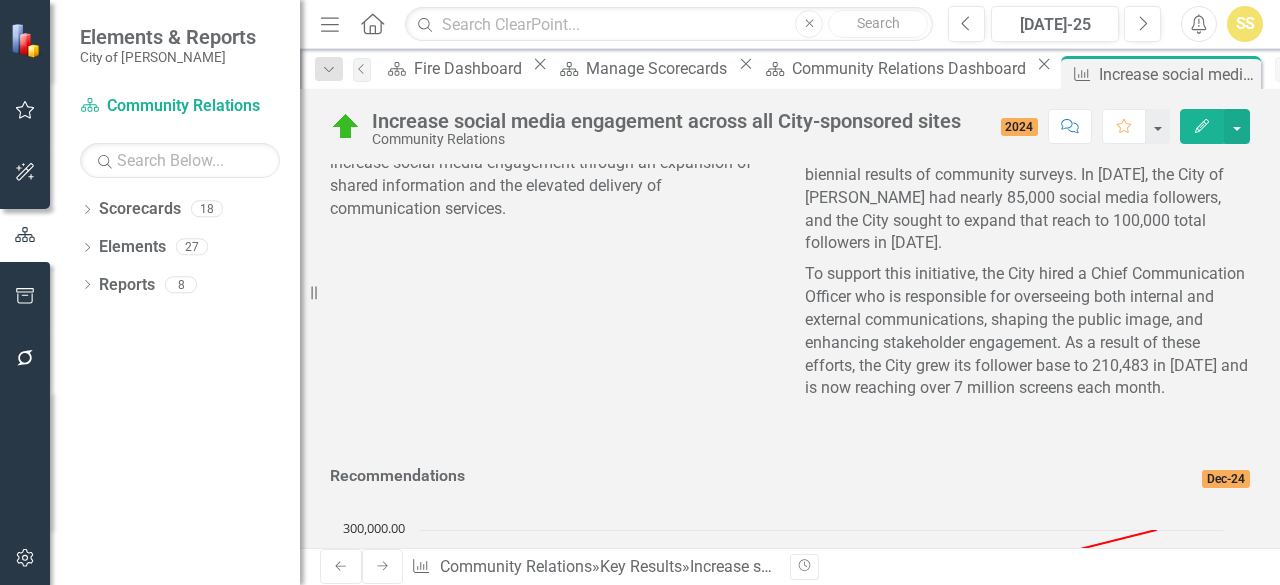 scroll, scrollTop: 600, scrollLeft: 0, axis: vertical 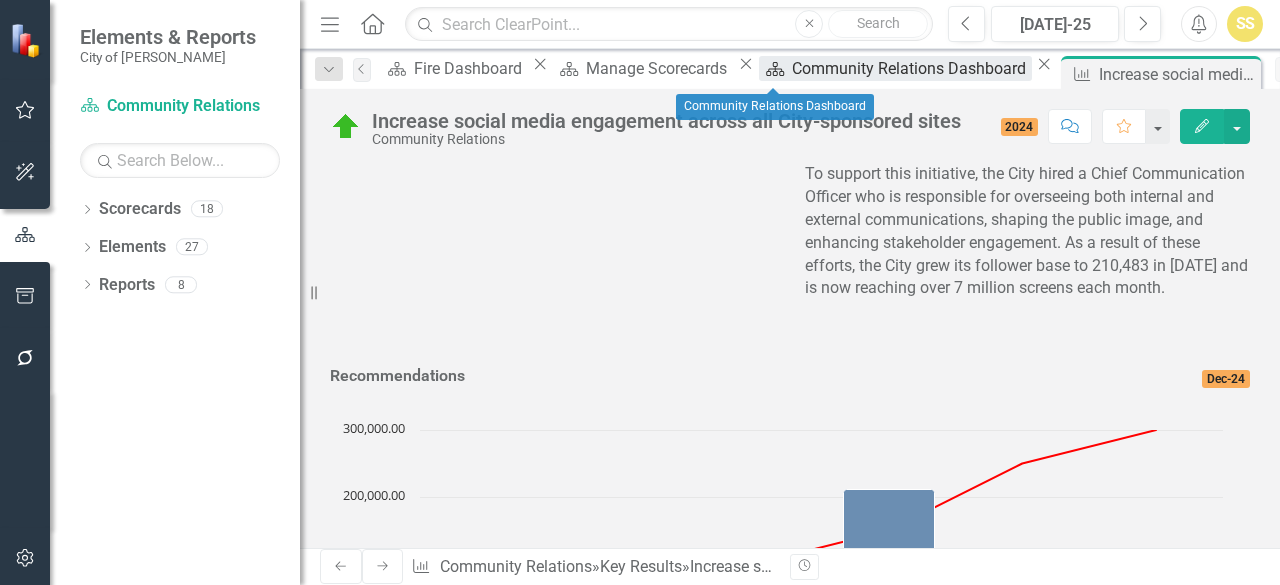 click on "Community Relations Dashboard" at bounding box center [912, 68] 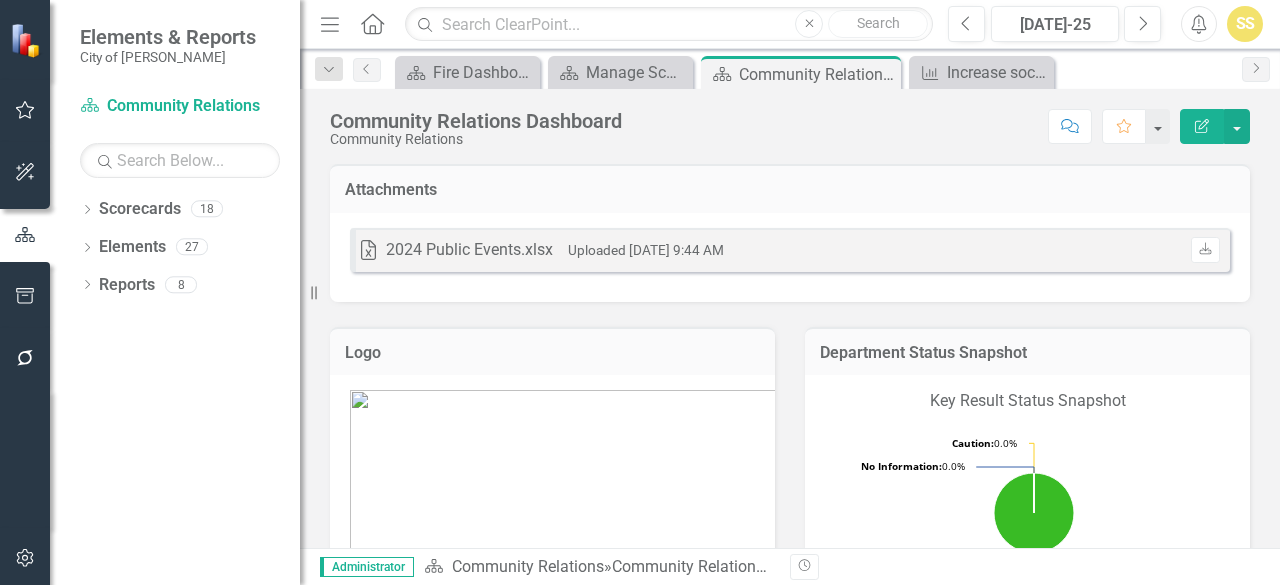 scroll, scrollTop: 0, scrollLeft: 0, axis: both 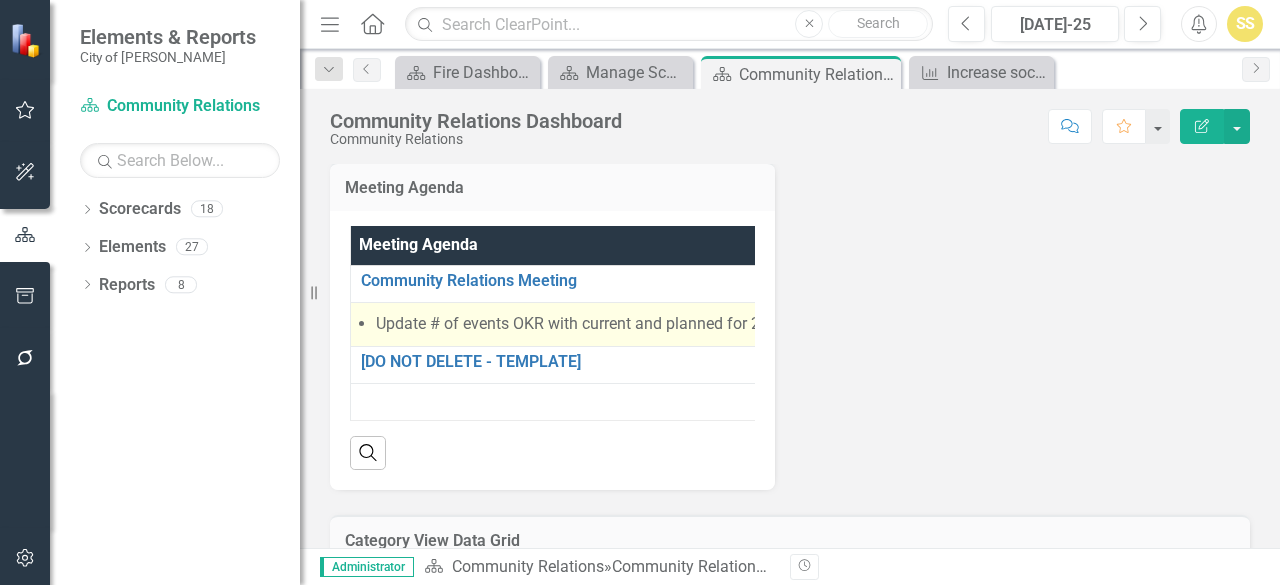 click on "Update # of events OKR with current and planned for 2025." at bounding box center [578, 324] 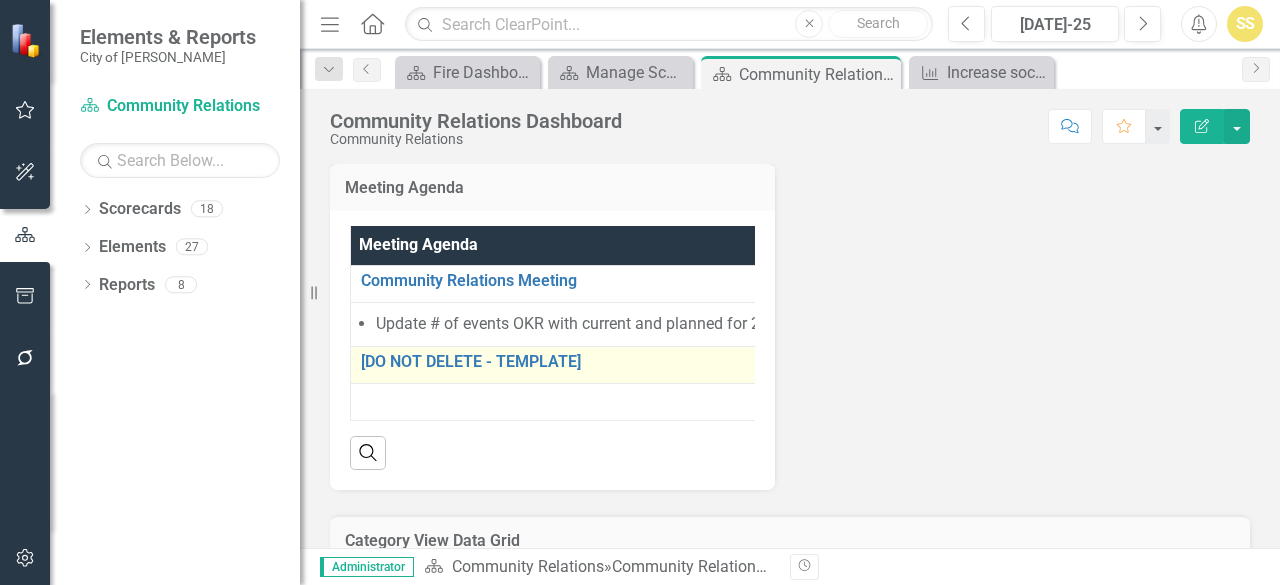 click on "Community Relations Meeting Link Map View Link Map Edit Edit Action Item Link Open Element
Update # of events OKR with current and planned for 2025.
[DO NOT DELETE - TEMPLATE] Link Map View Link Map Edit Edit Action Item Link Open Element" at bounding box center (578, 342) 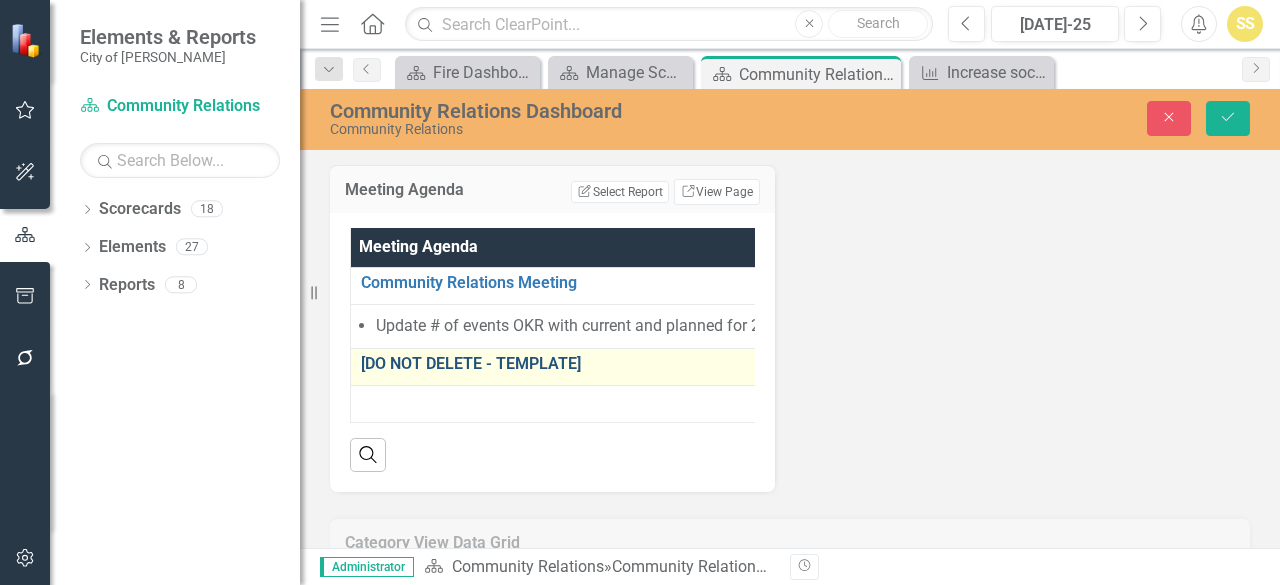 click on "[DO NOT DELETE - TEMPLATE]" at bounding box center [578, 364] 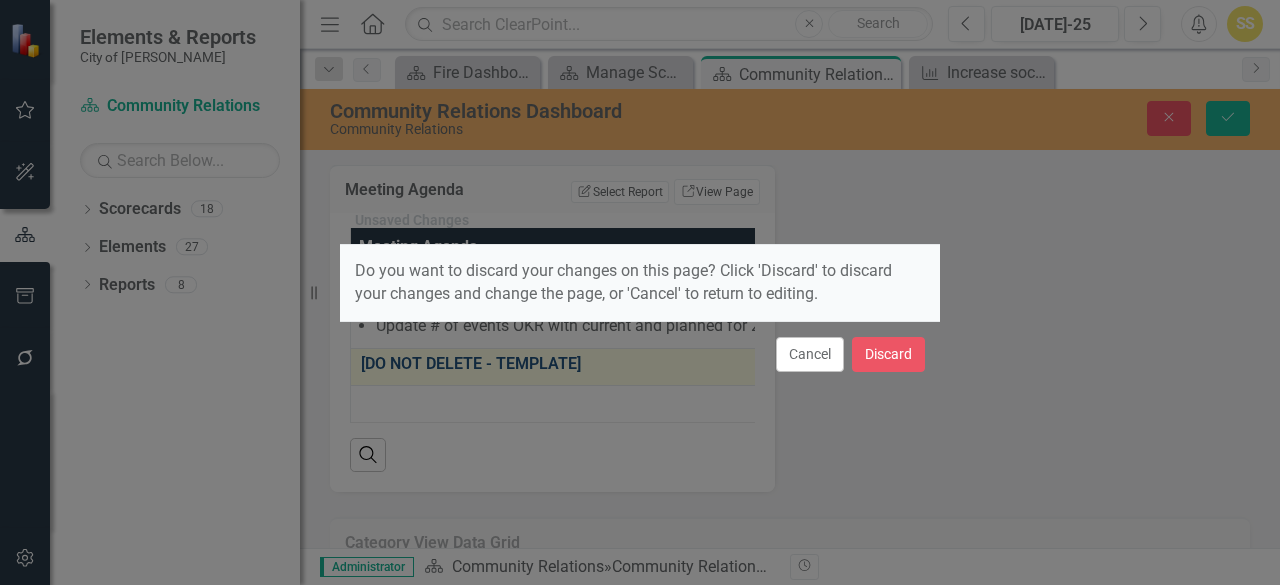 click on "Unsaved Changes Do you want to discard your changes on this page? Click 'Discard' to discard your changes and change the page, or 'Cancel' to return to editing. Cancel Discard" at bounding box center [640, 292] 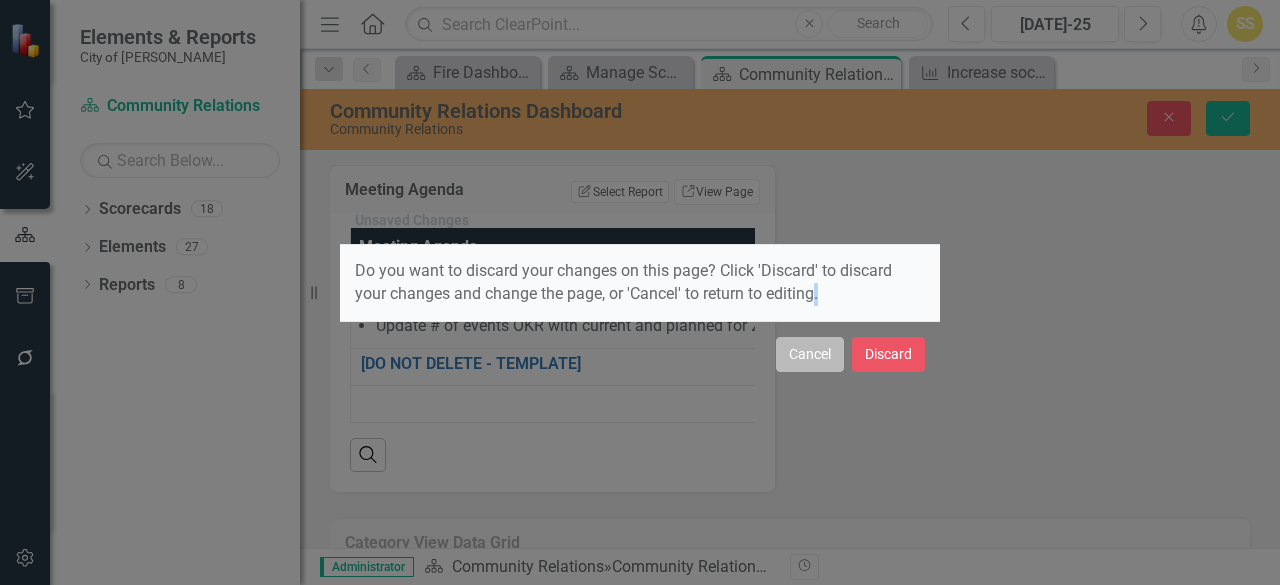 click on "Cancel" at bounding box center (810, 354) 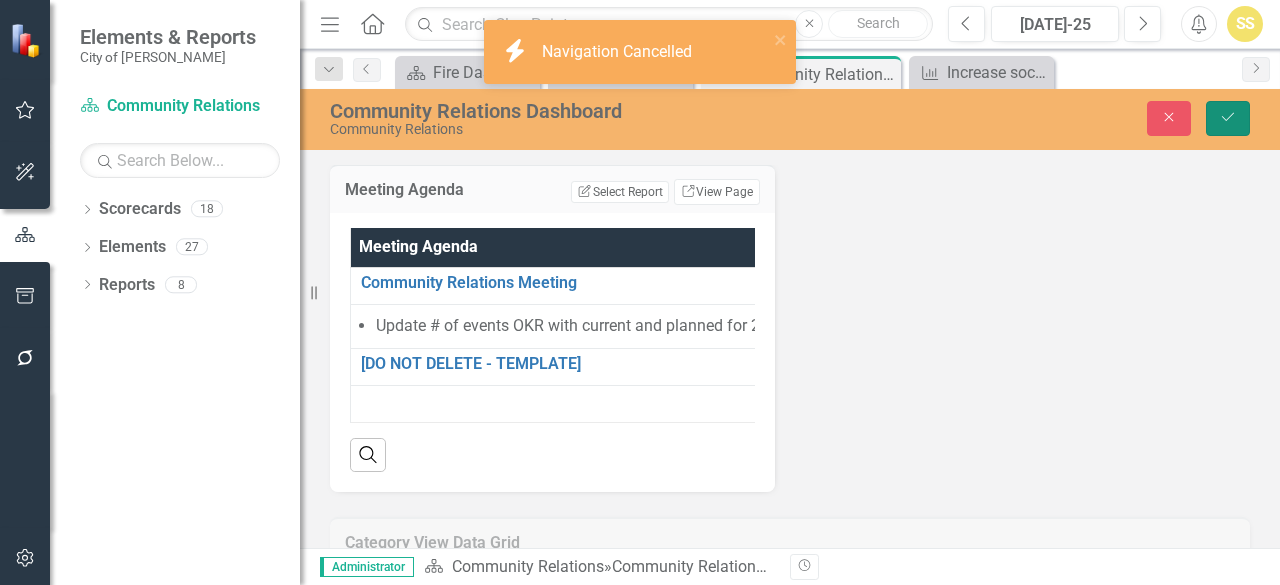 click on "Save" 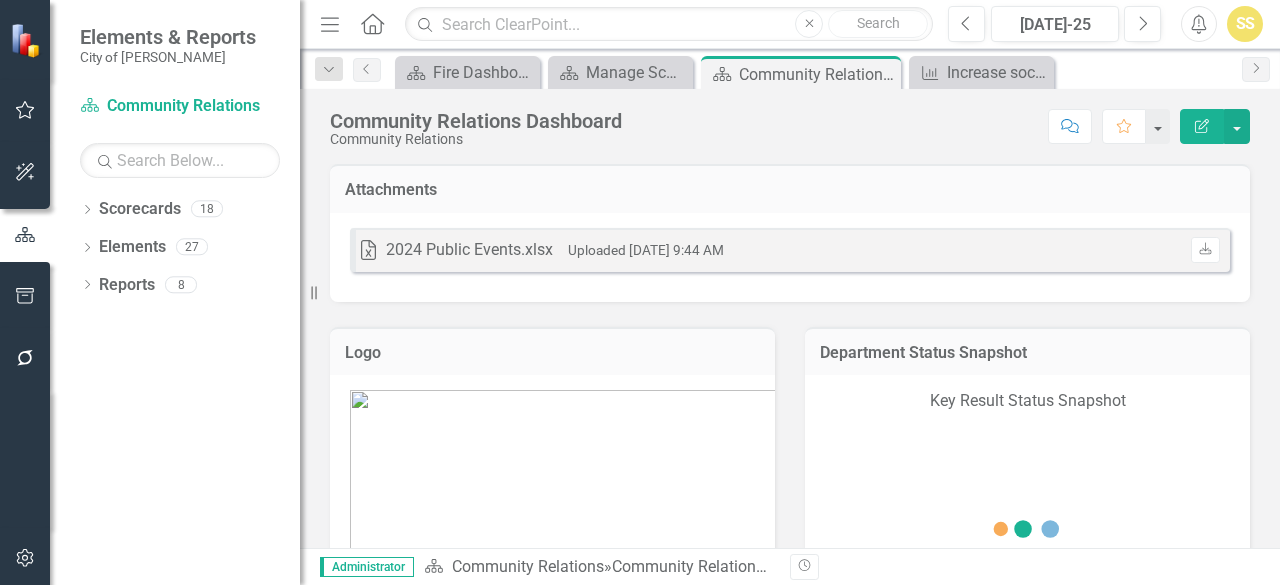 scroll, scrollTop: 800, scrollLeft: 0, axis: vertical 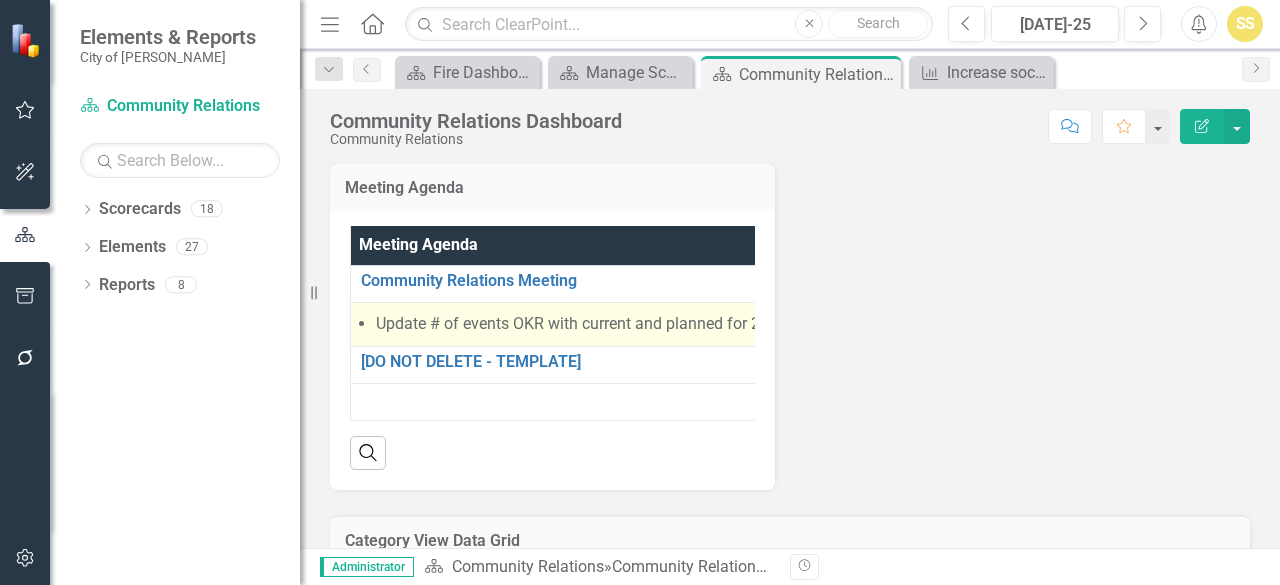click on "Update # of events OKR with current and planned for 2025." at bounding box center [579, 324] 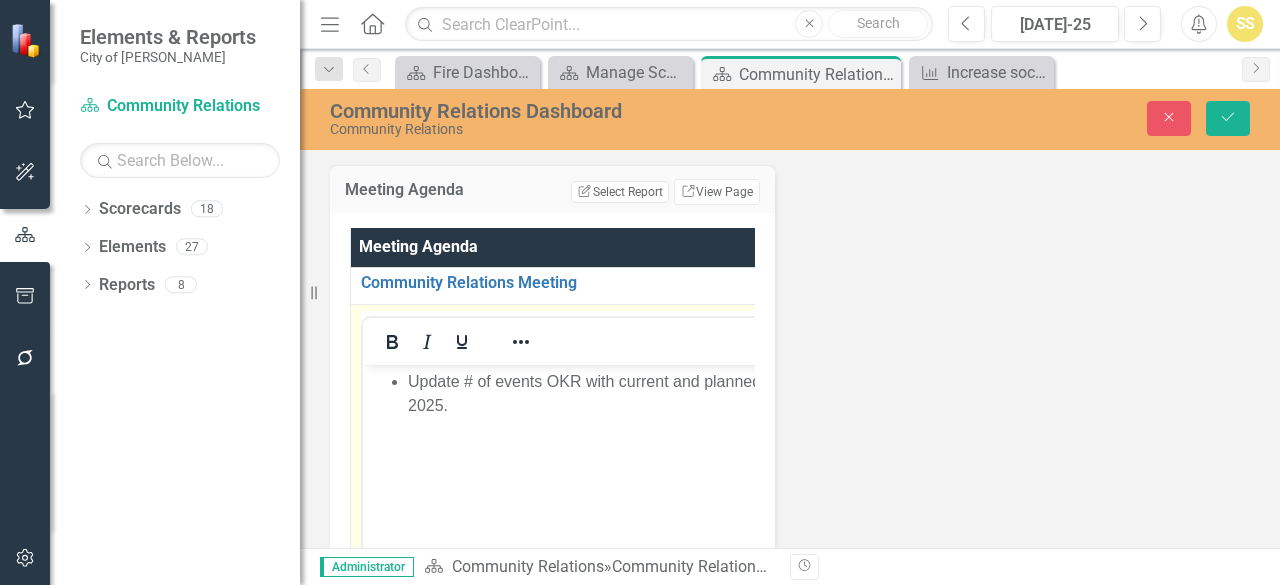 scroll, scrollTop: 0, scrollLeft: 0, axis: both 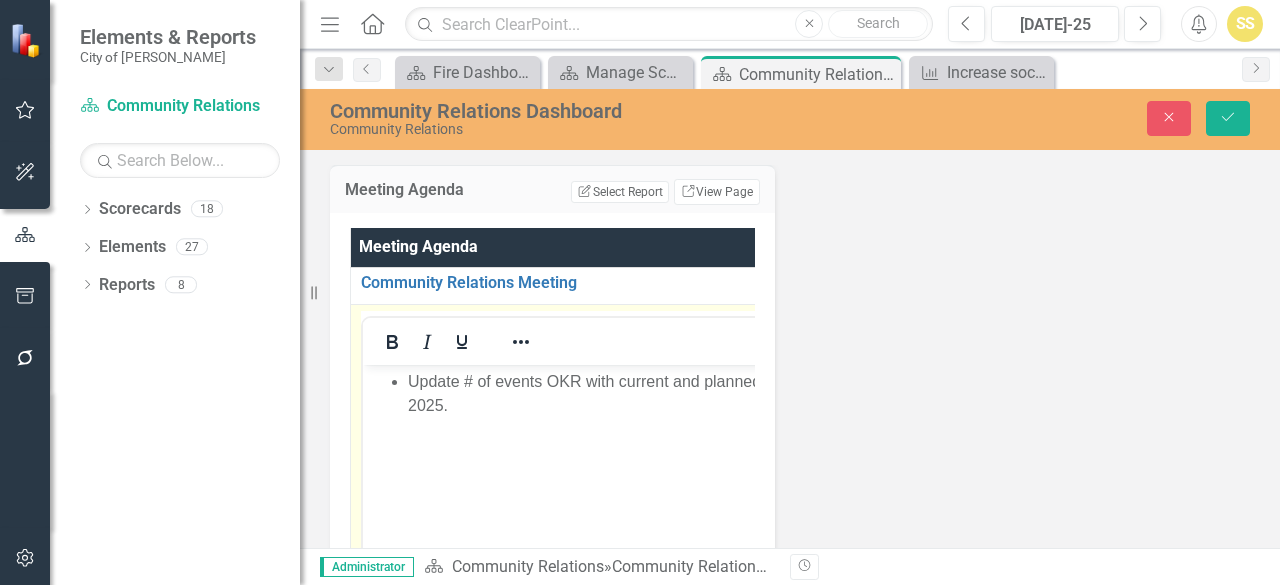 click on "Update # of events OKR with current and planned for 2025." at bounding box center (600, 393) 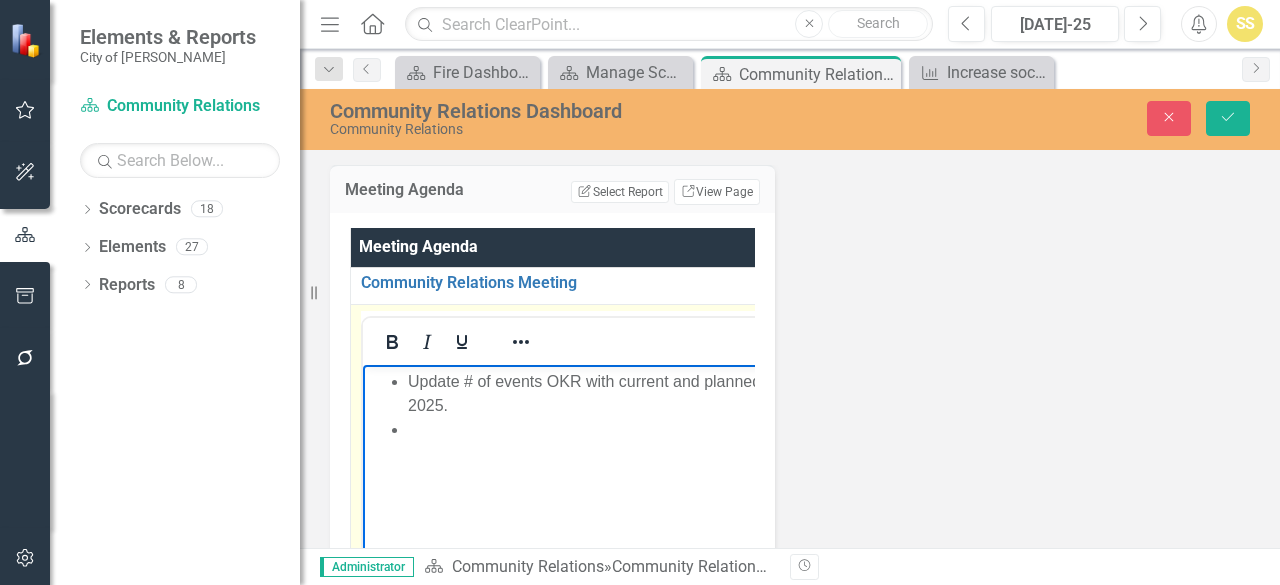 type 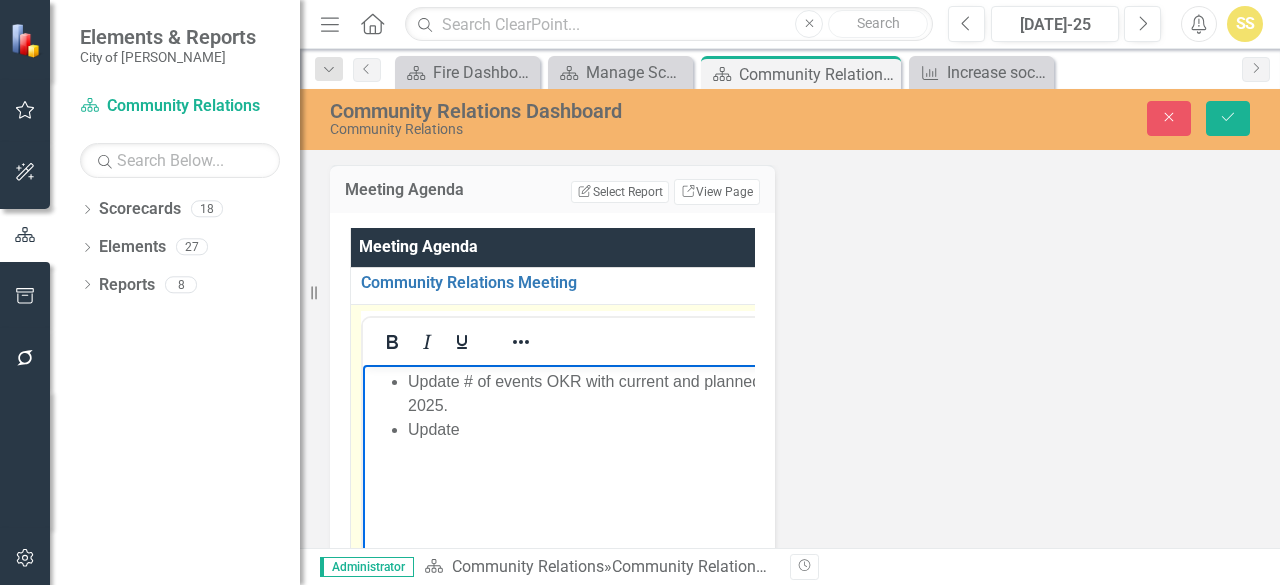 click on "Update" at bounding box center [607, 429] 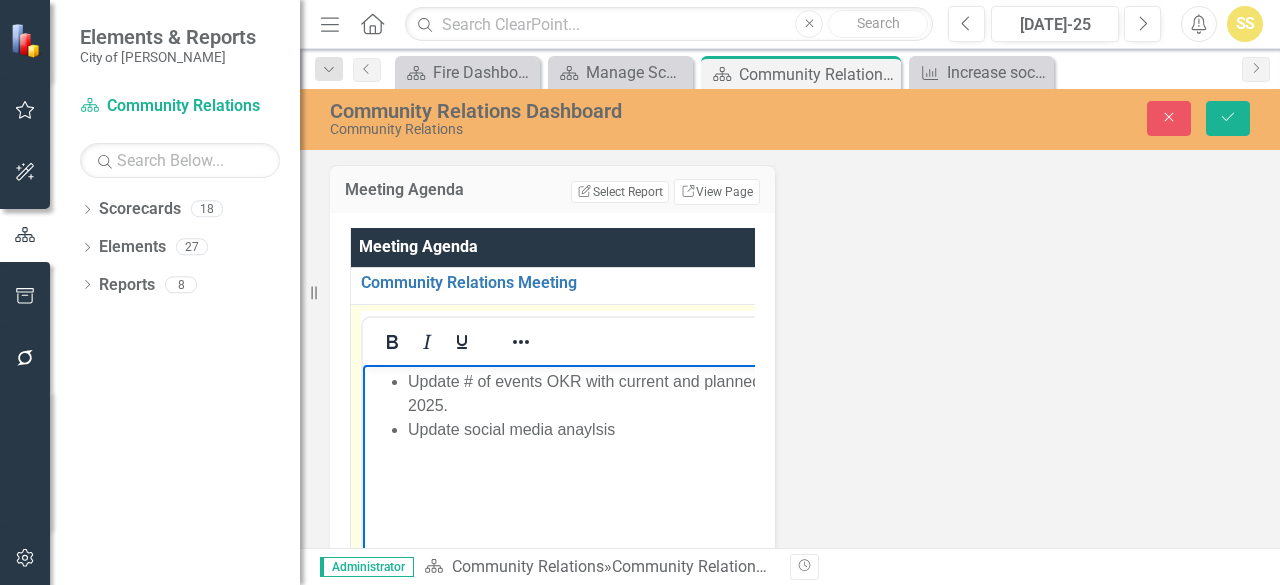 click on "Update social media anaylsis" at bounding box center (617, 429) 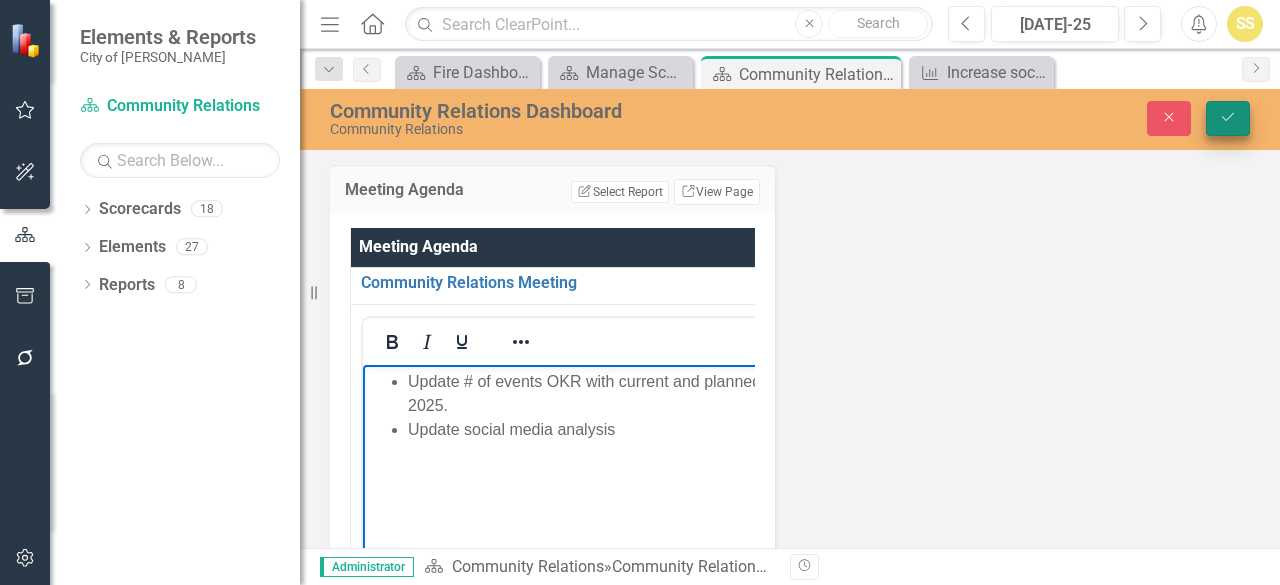 click on "Save" 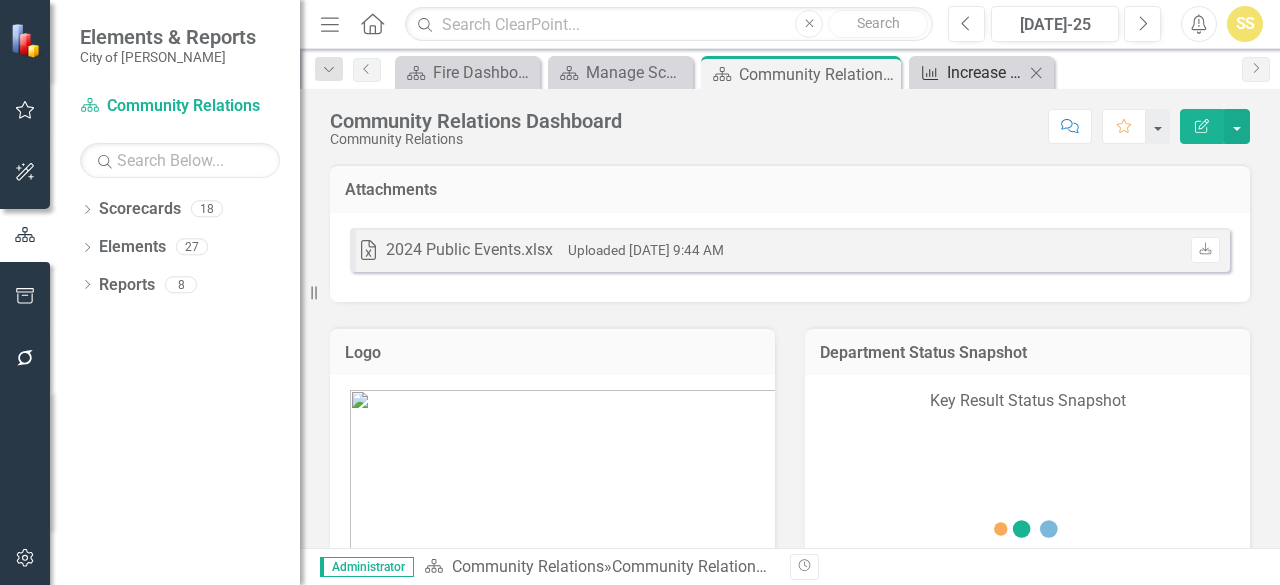 click on "Increase social media engagement across all City-sponsored sites" at bounding box center (985, 72) 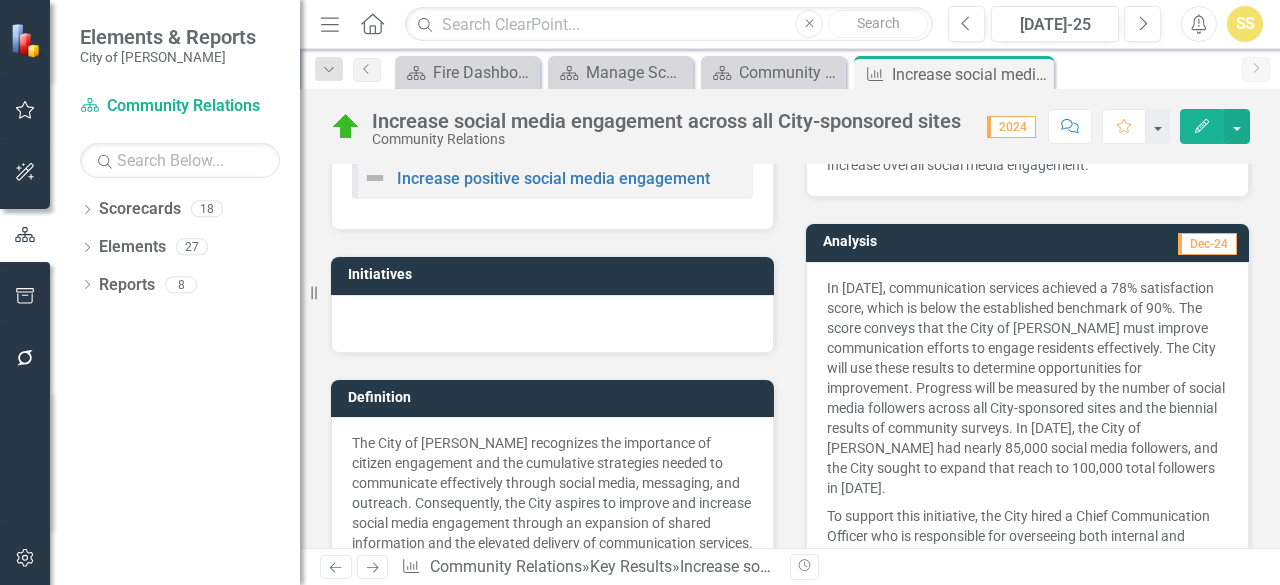 scroll, scrollTop: 400, scrollLeft: 0, axis: vertical 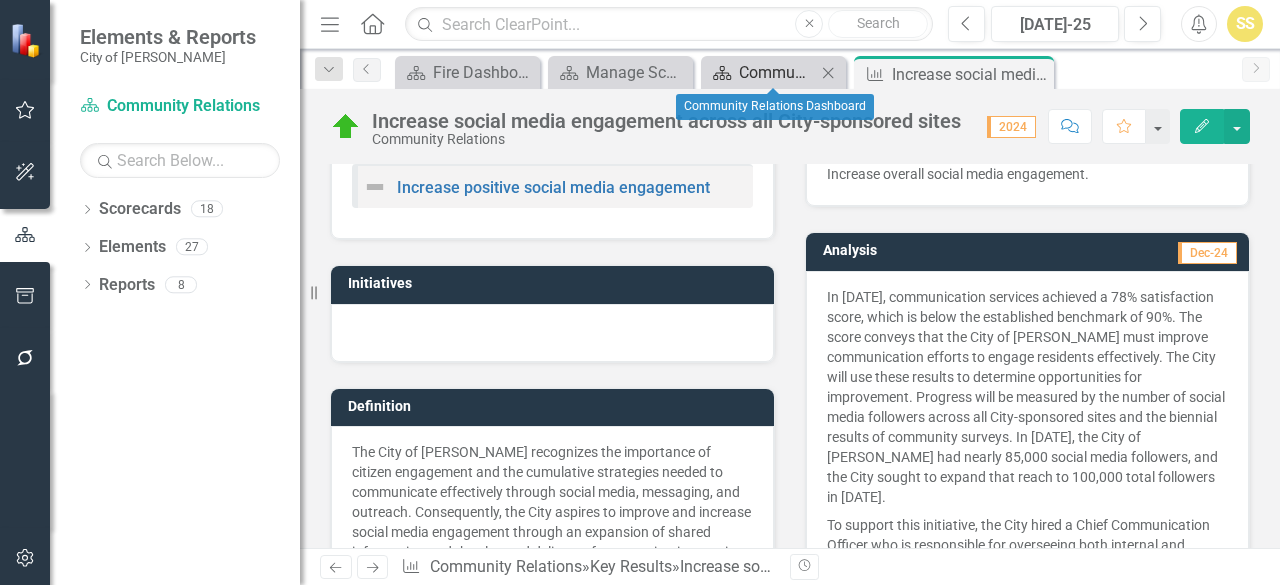 click on "Community Relations Dashboard" at bounding box center [777, 72] 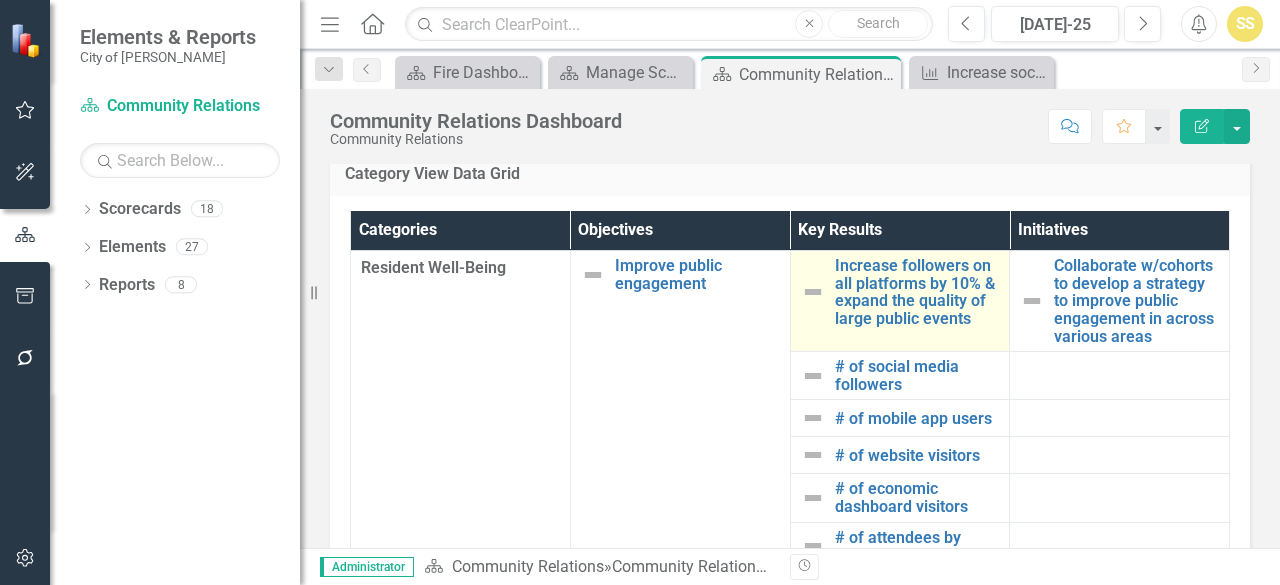 scroll, scrollTop: 1200, scrollLeft: 0, axis: vertical 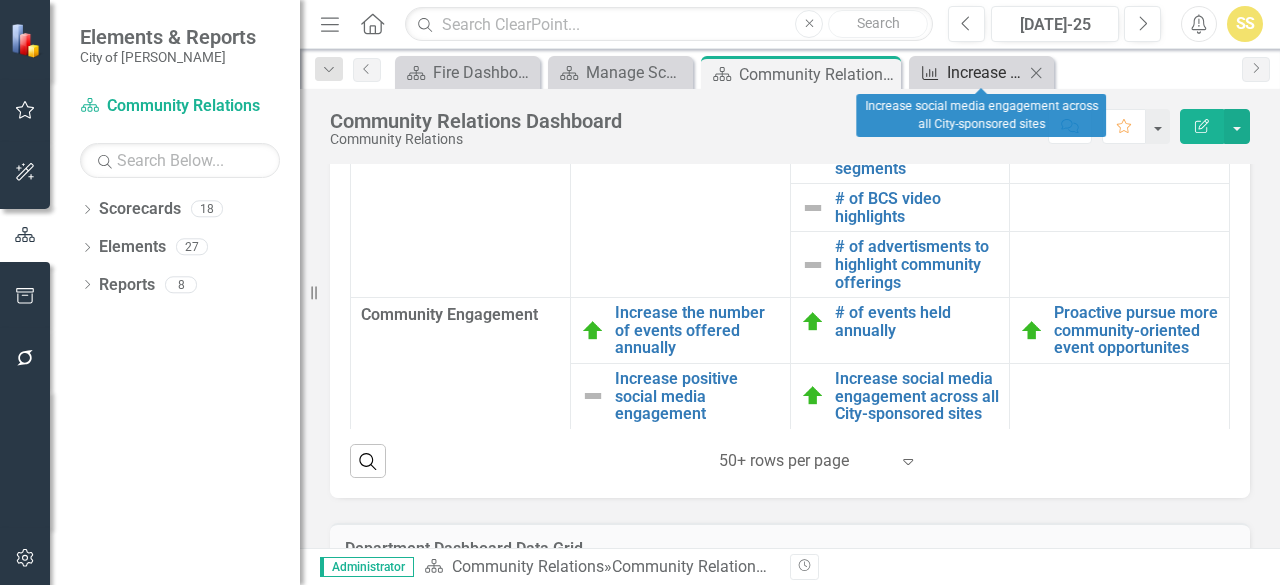click on "Increase social media engagement across all City-sponsored sites" at bounding box center (985, 72) 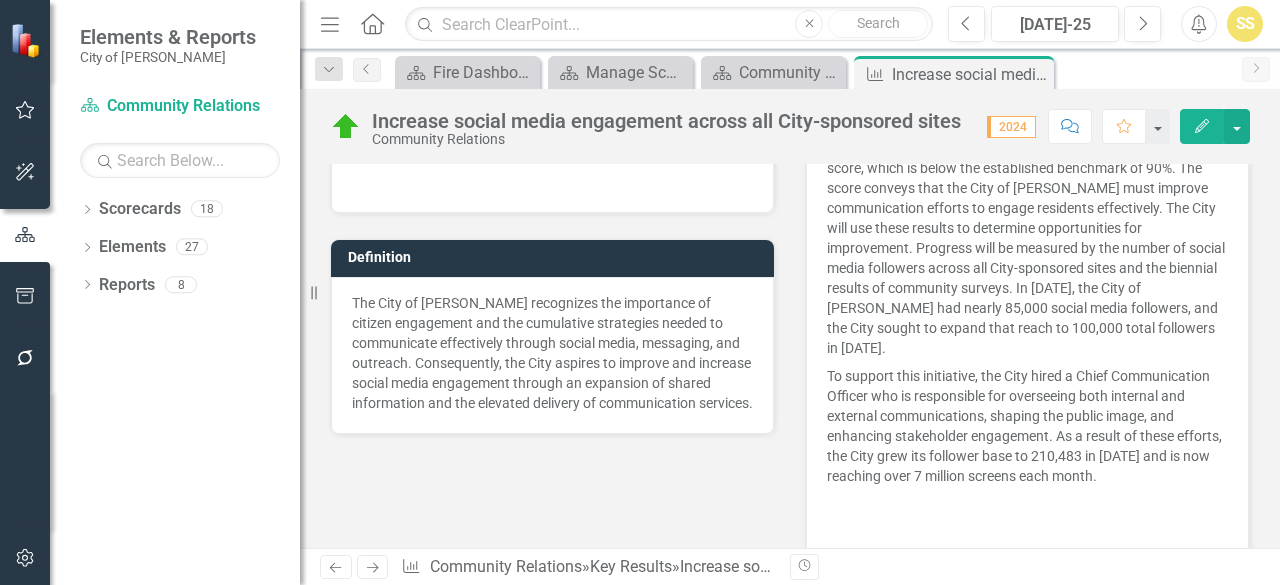 scroll, scrollTop: 439, scrollLeft: 0, axis: vertical 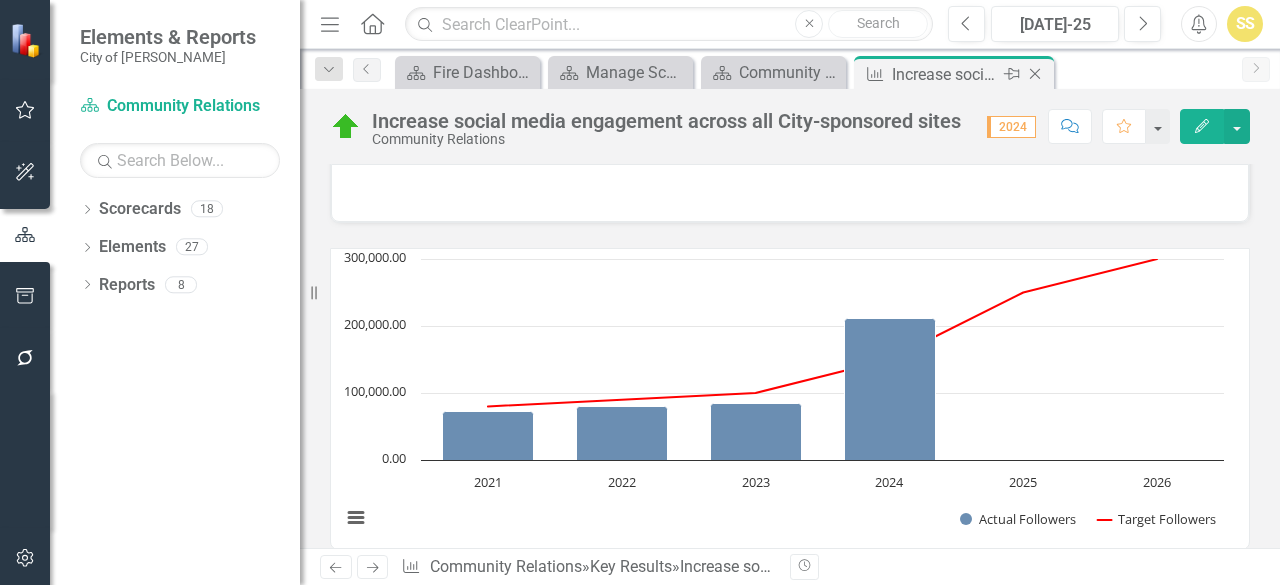 click 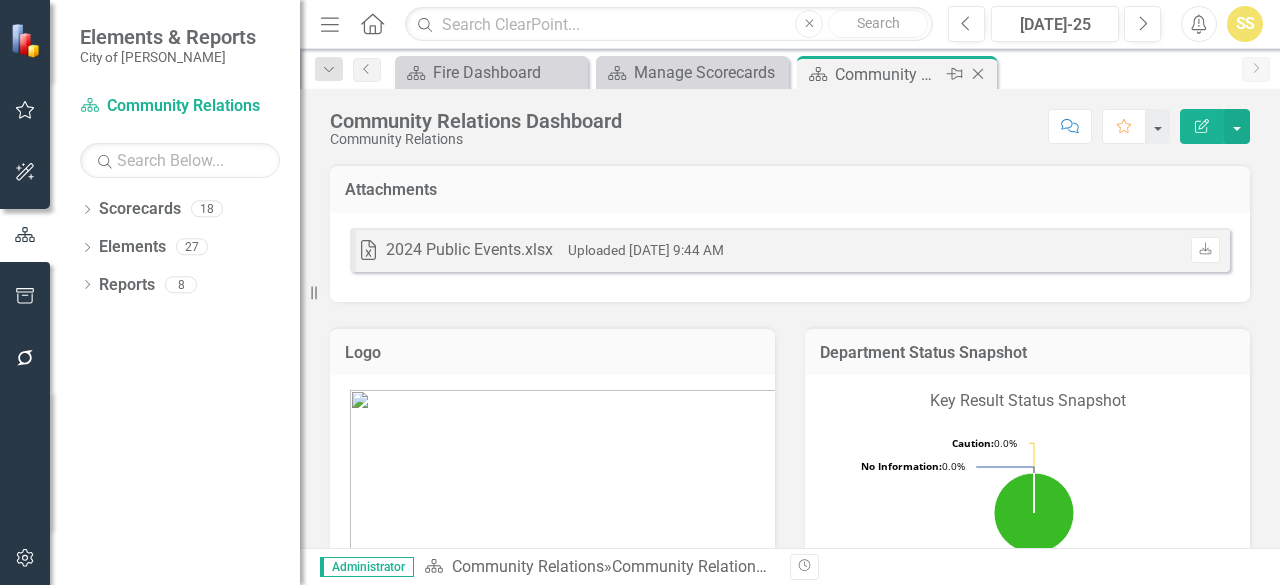 click on "Community Relations Dashboard" at bounding box center (888, 74) 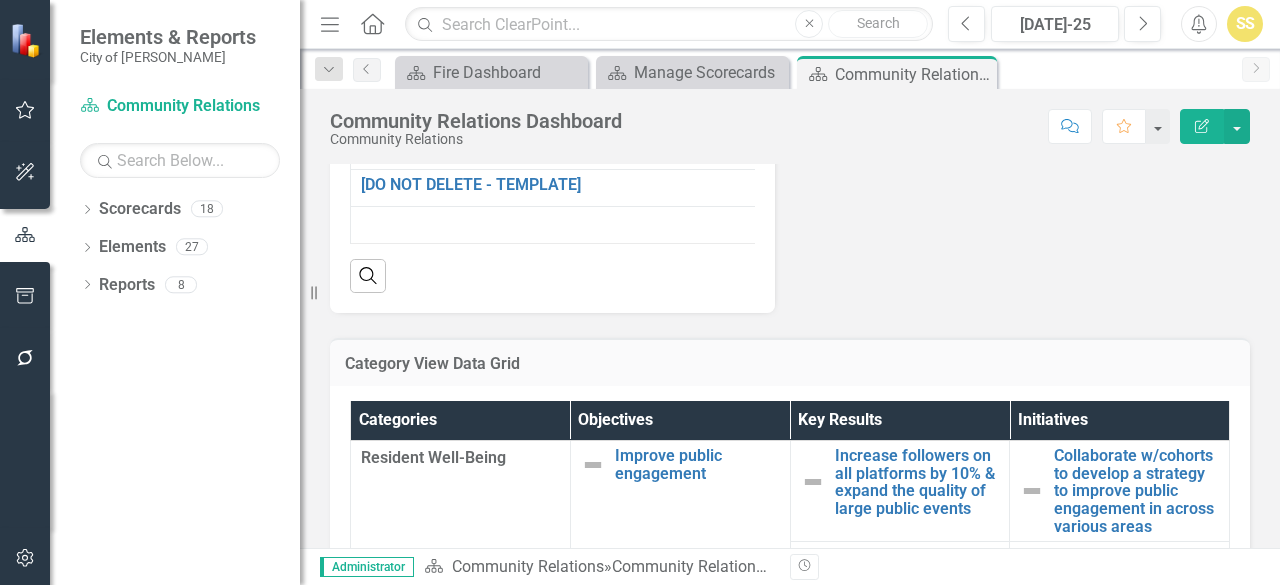 scroll, scrollTop: 800, scrollLeft: 0, axis: vertical 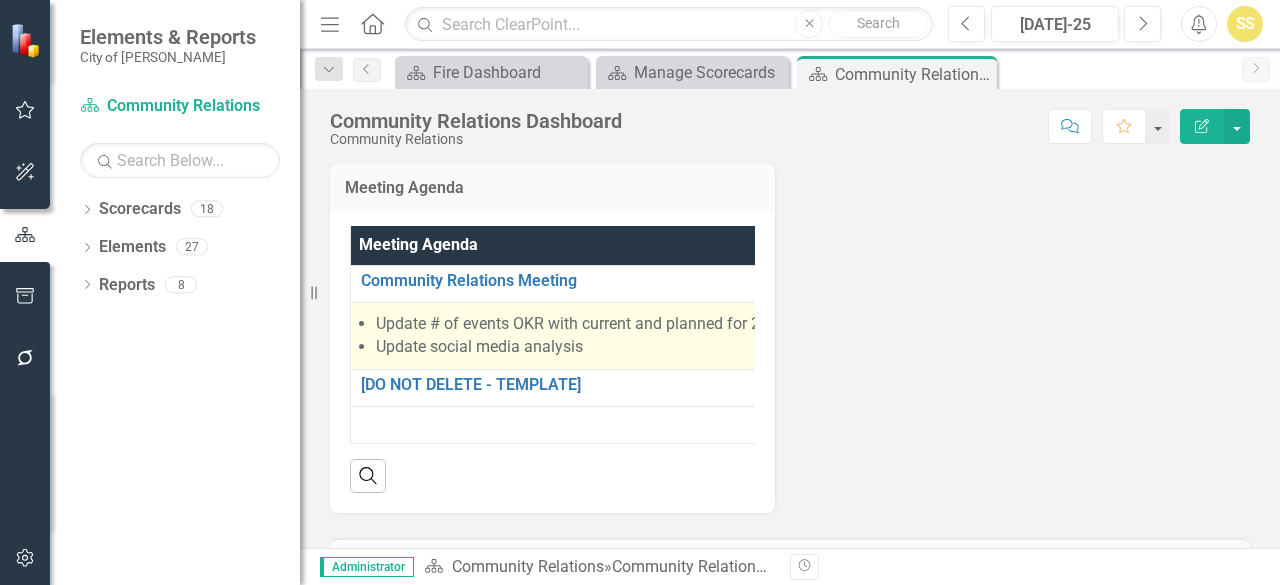 click on "Update social media analysis" at bounding box center (585, 347) 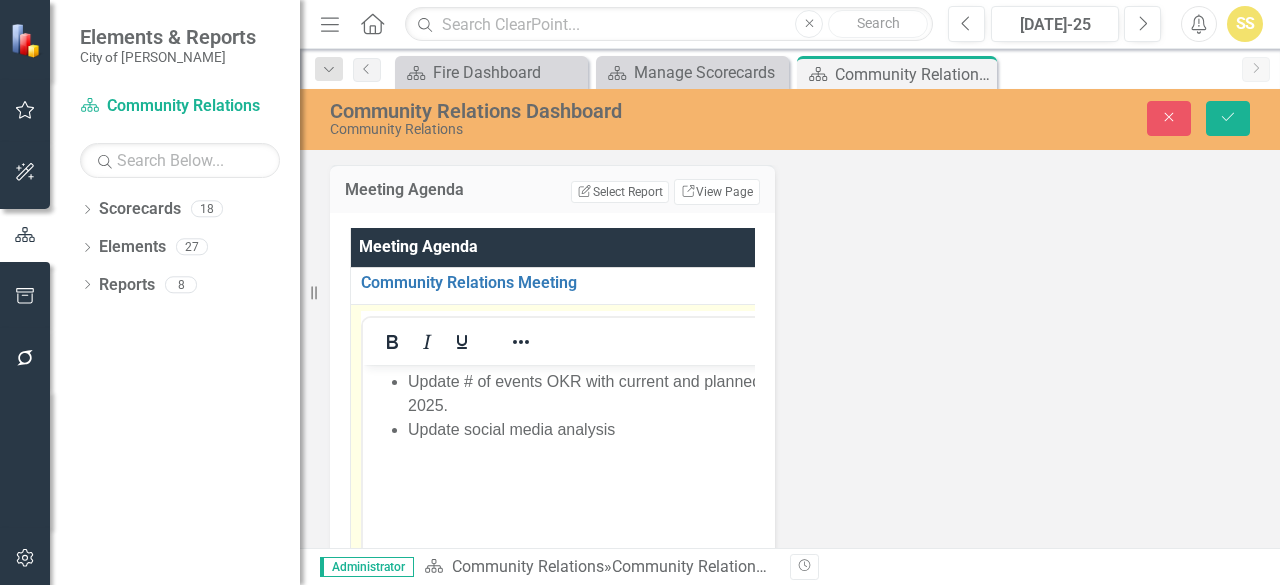scroll, scrollTop: 0, scrollLeft: 0, axis: both 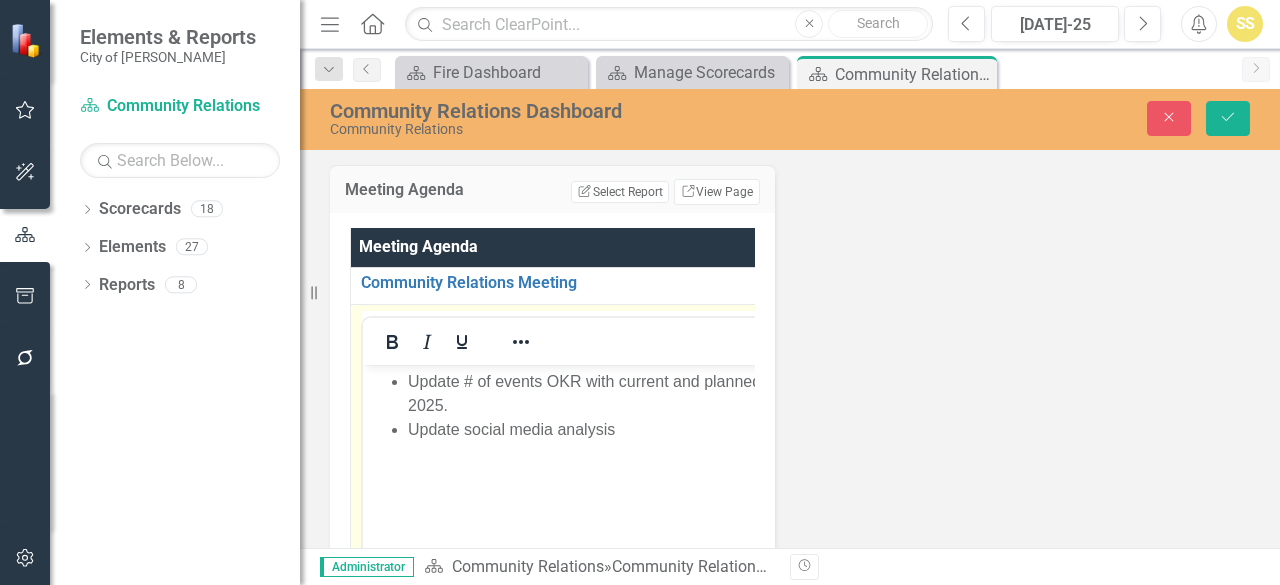 click on "Update social media analysis" at bounding box center (599, 429) 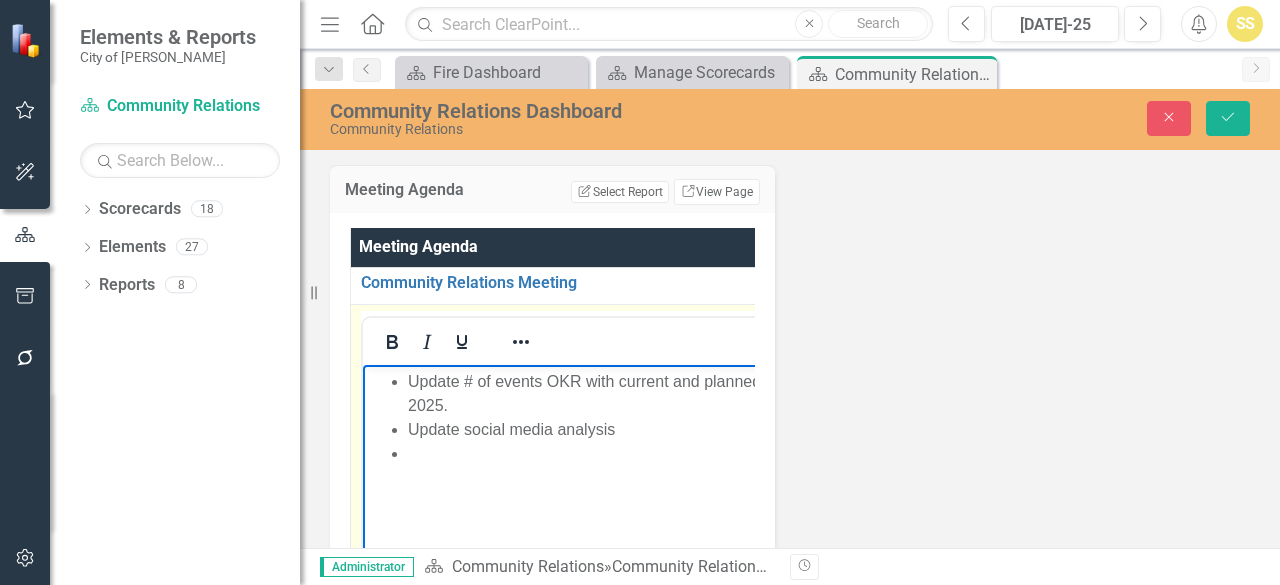 type 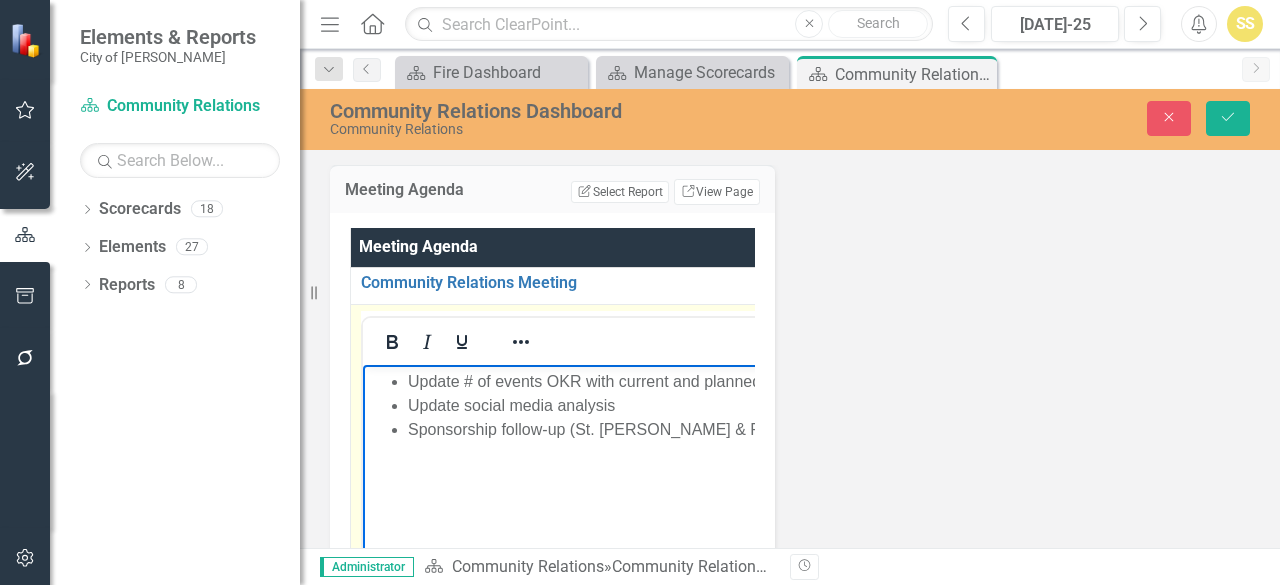 scroll, scrollTop: 0, scrollLeft: 6, axis: horizontal 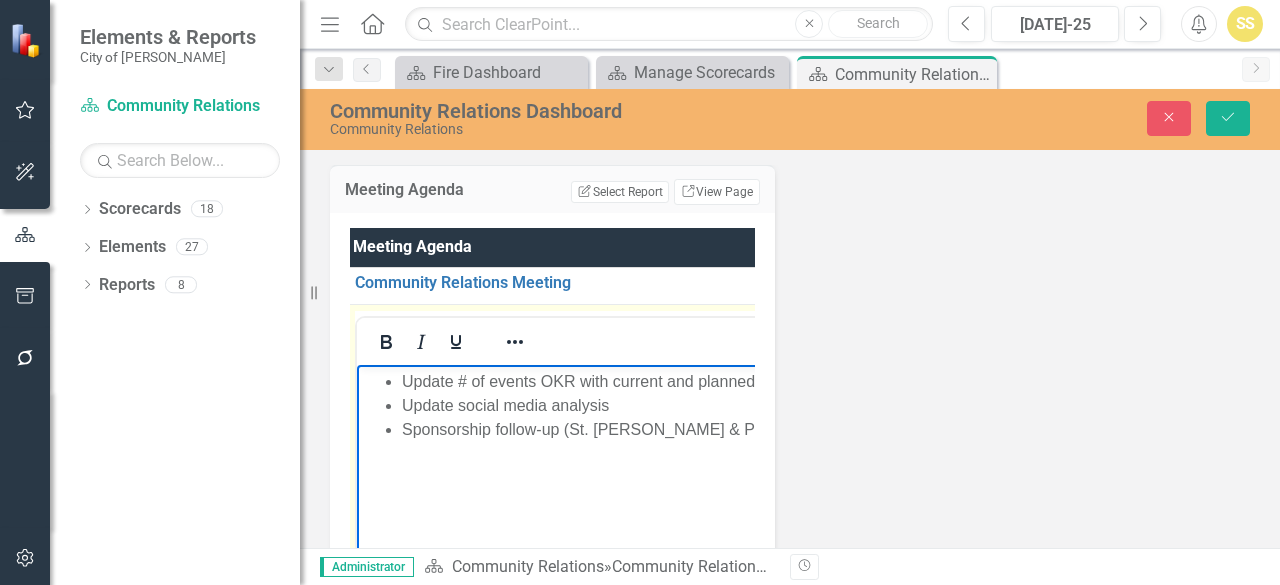 click on "Update # of events OKR with current and planned for 2025." at bounding box center (617, 381) 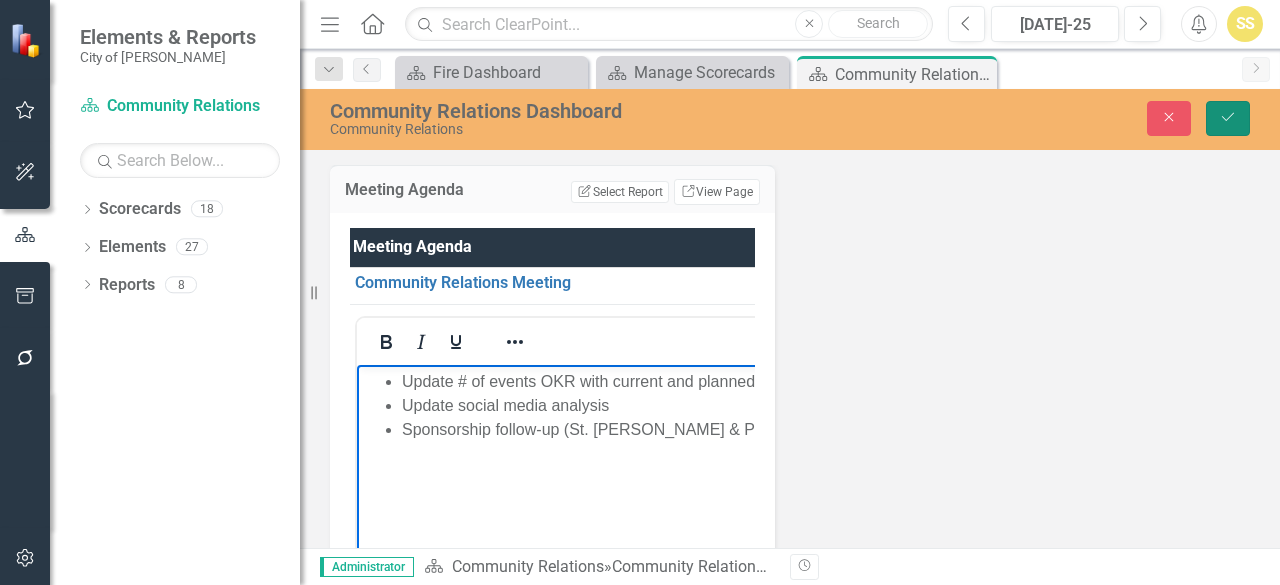 click on "Save" at bounding box center [1228, 118] 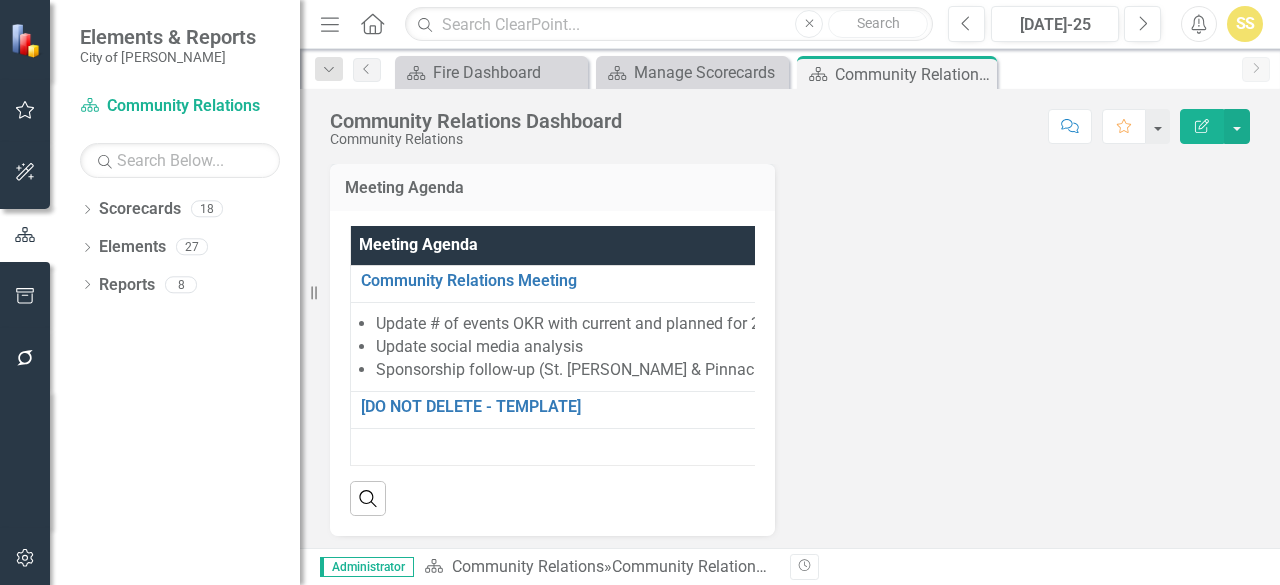 scroll, scrollTop: 900, scrollLeft: 0, axis: vertical 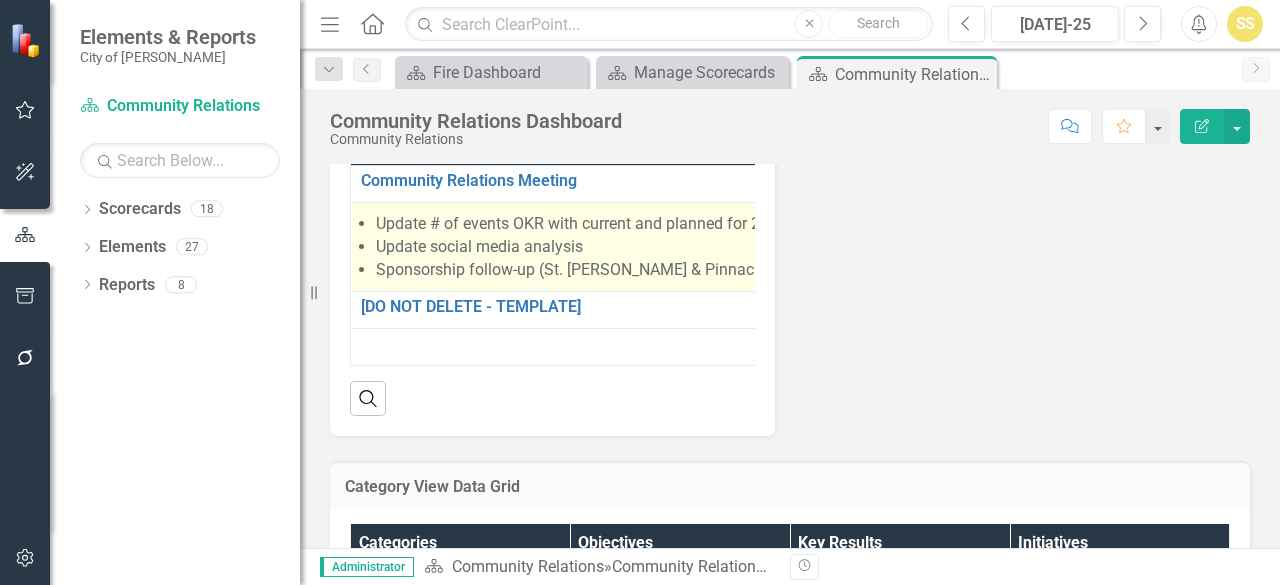click on "Sponsorship follow-up (St. Francis & Pinnacle)" at bounding box center (588, 270) 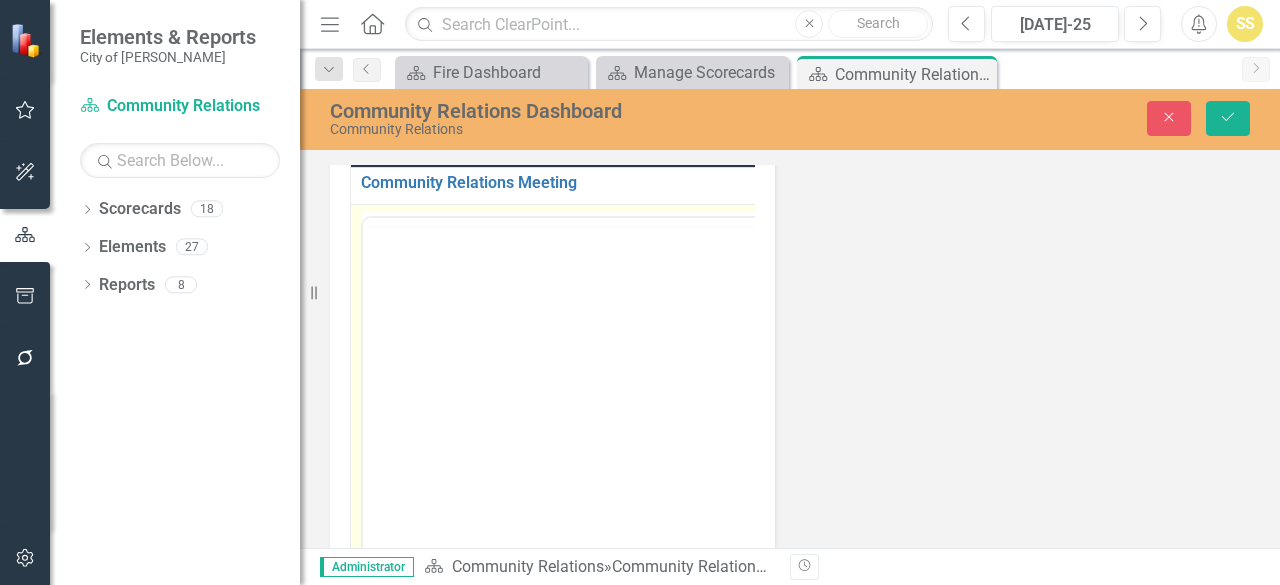 scroll, scrollTop: 900, scrollLeft: 0, axis: vertical 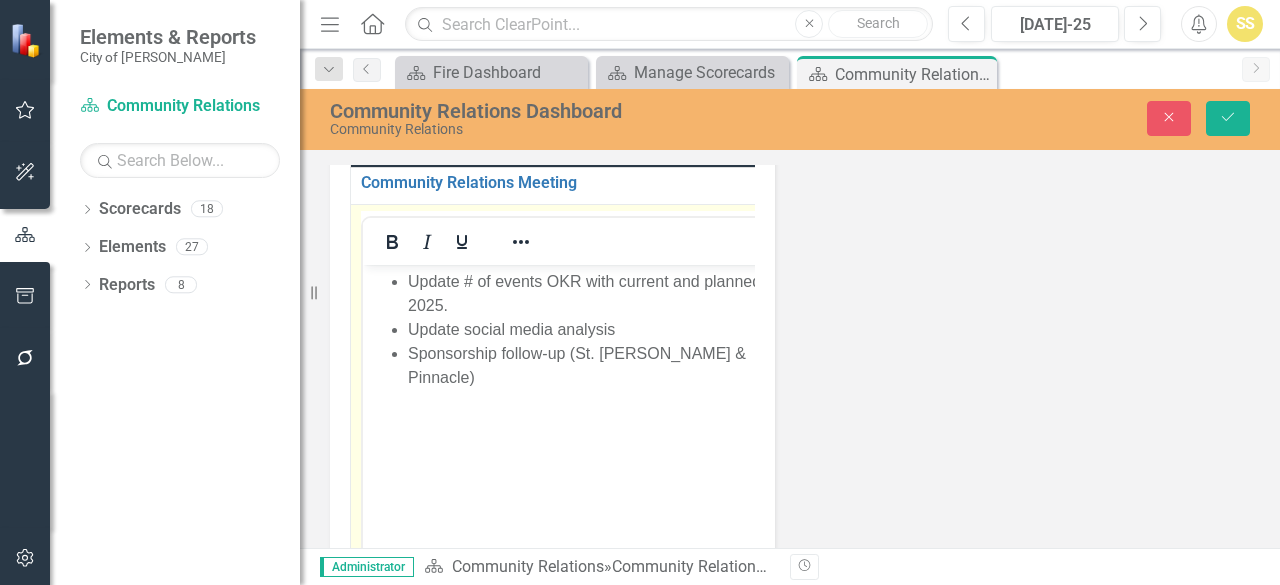 click on "Sponsorship follow-up (St. Francis & Pinnacle)" at bounding box center [602, 365] 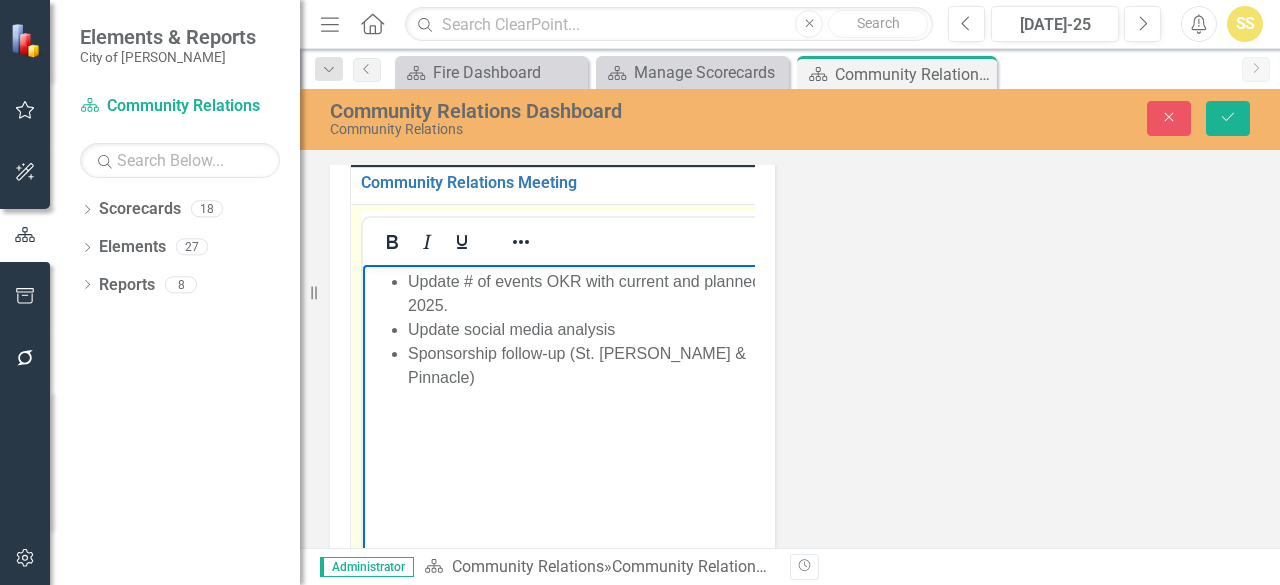 type 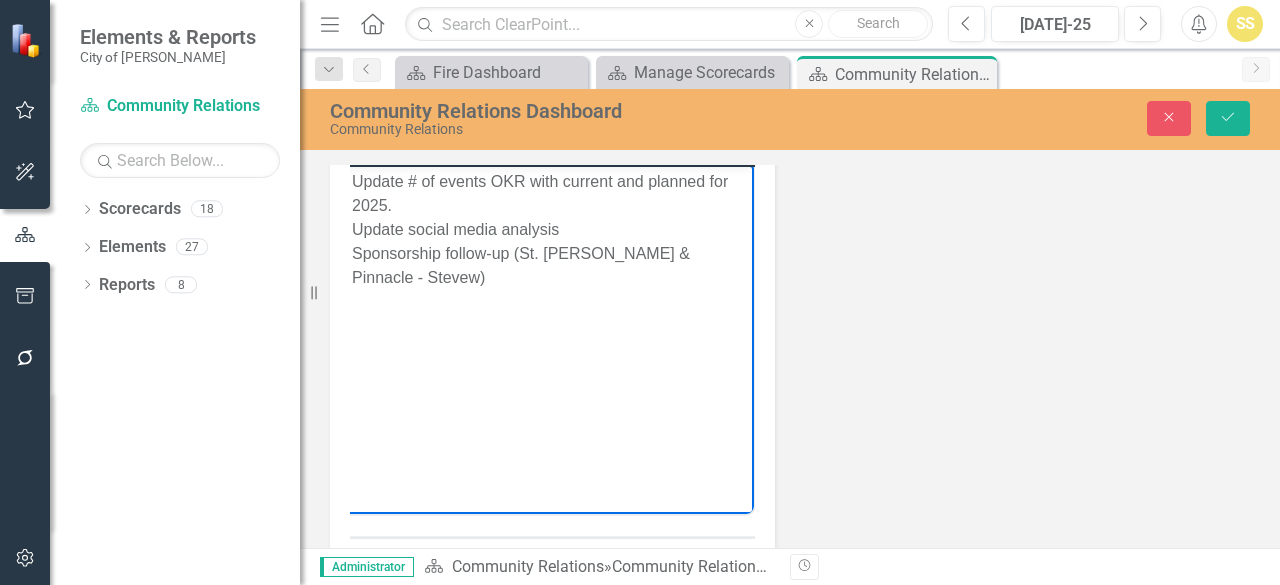 scroll, scrollTop: 0, scrollLeft: 56, axis: horizontal 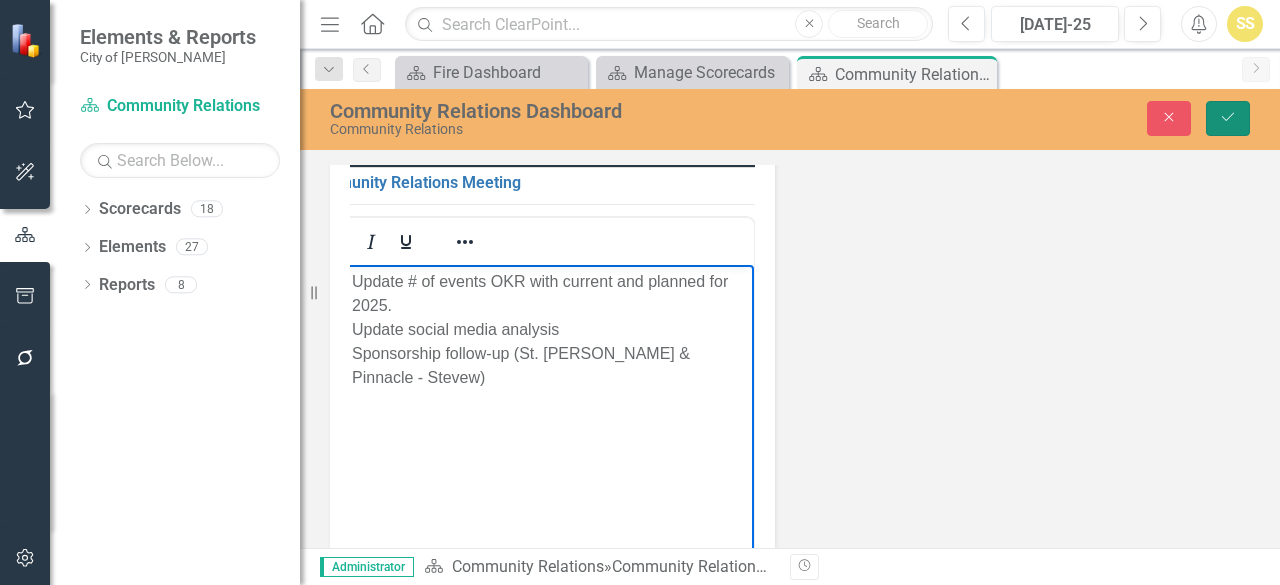 click on "Save" 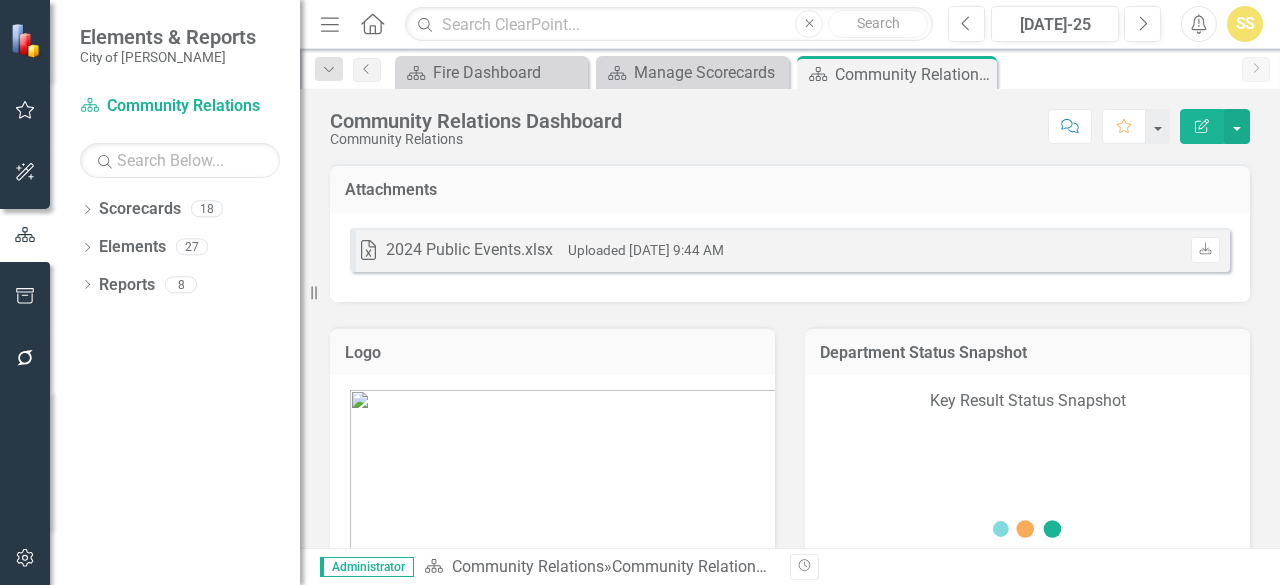 click on "Update social media analysis" at bounding box center (584, 1147) 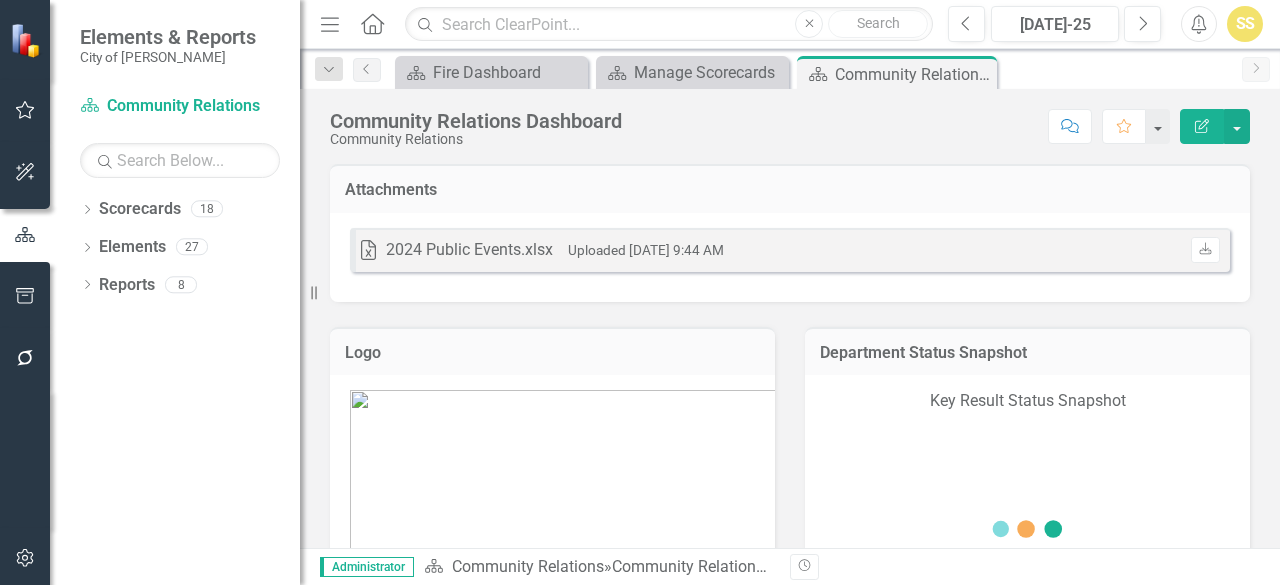 click on "Update social media analysis" at bounding box center (584, 1147) 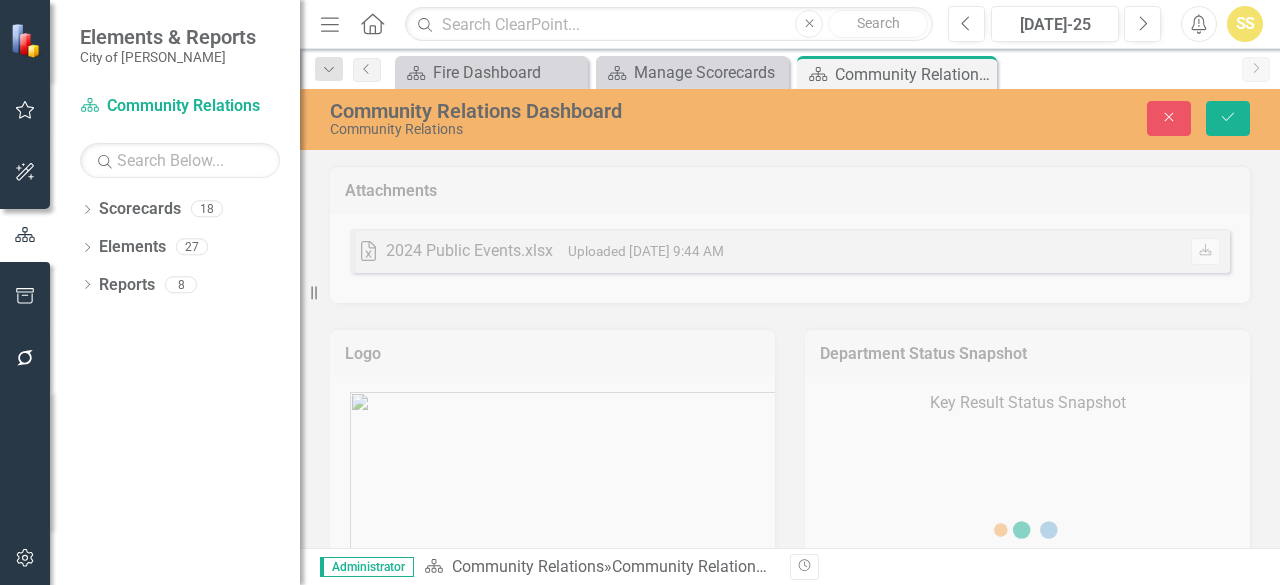 scroll, scrollTop: 900, scrollLeft: 0, axis: vertical 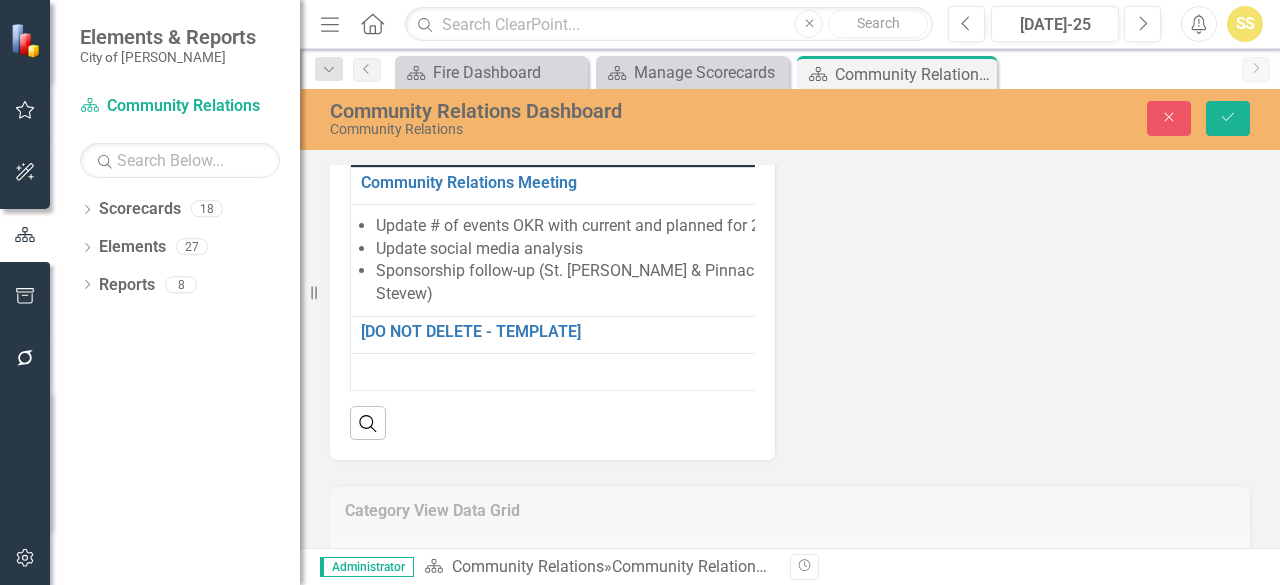 click on "Sponsorship follow-up (St. Francis & Pinnacle - Stevew)" at bounding box center (585, 283) 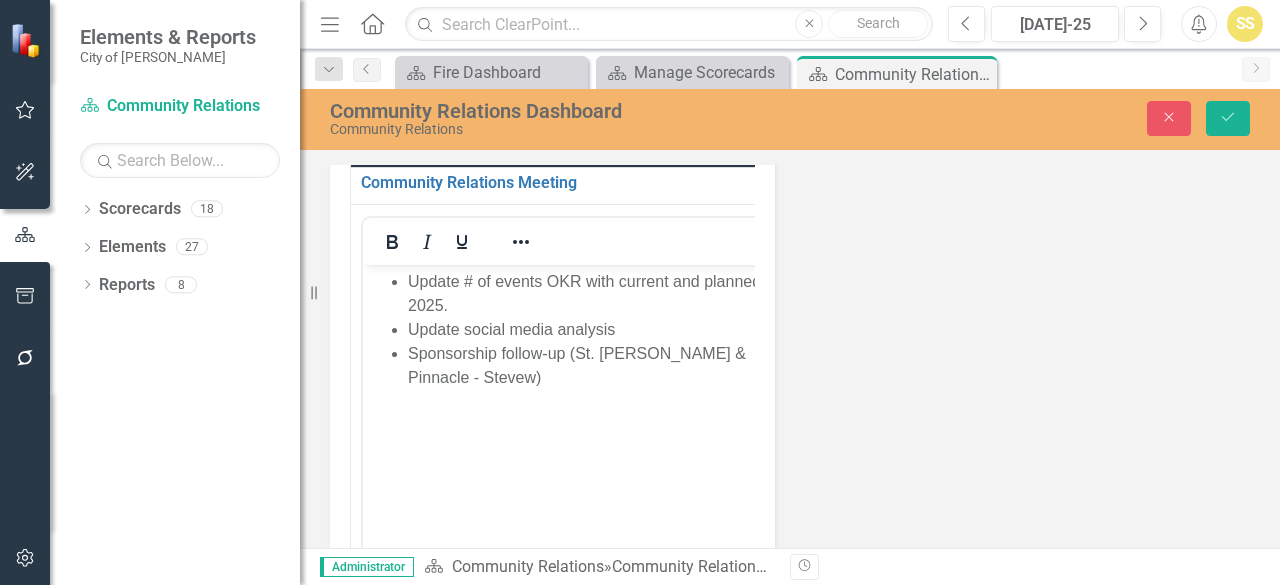 scroll, scrollTop: 0, scrollLeft: 0, axis: both 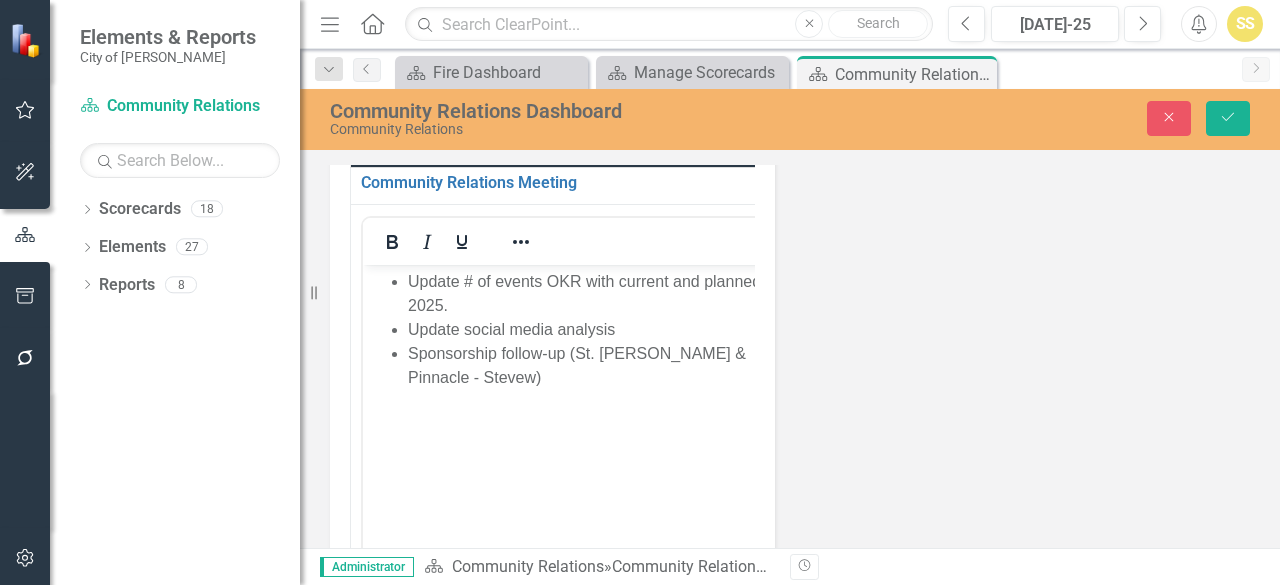 click on "Sponsorship follow-up (St. Francis & Pinnacle - Stevew)" at bounding box center [600, 365] 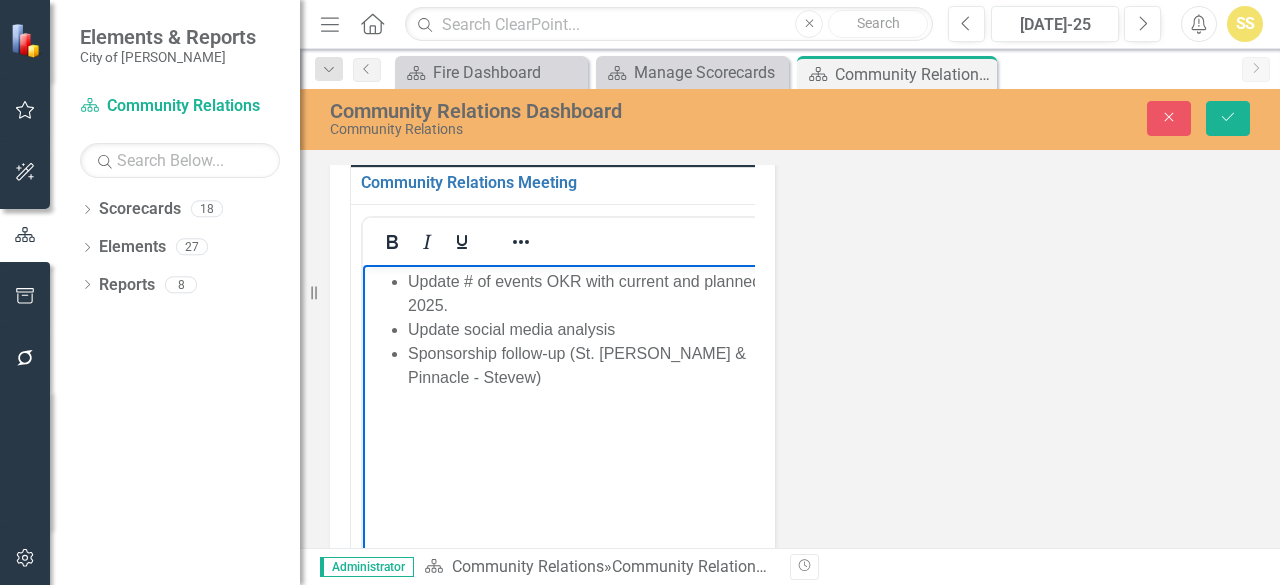 type 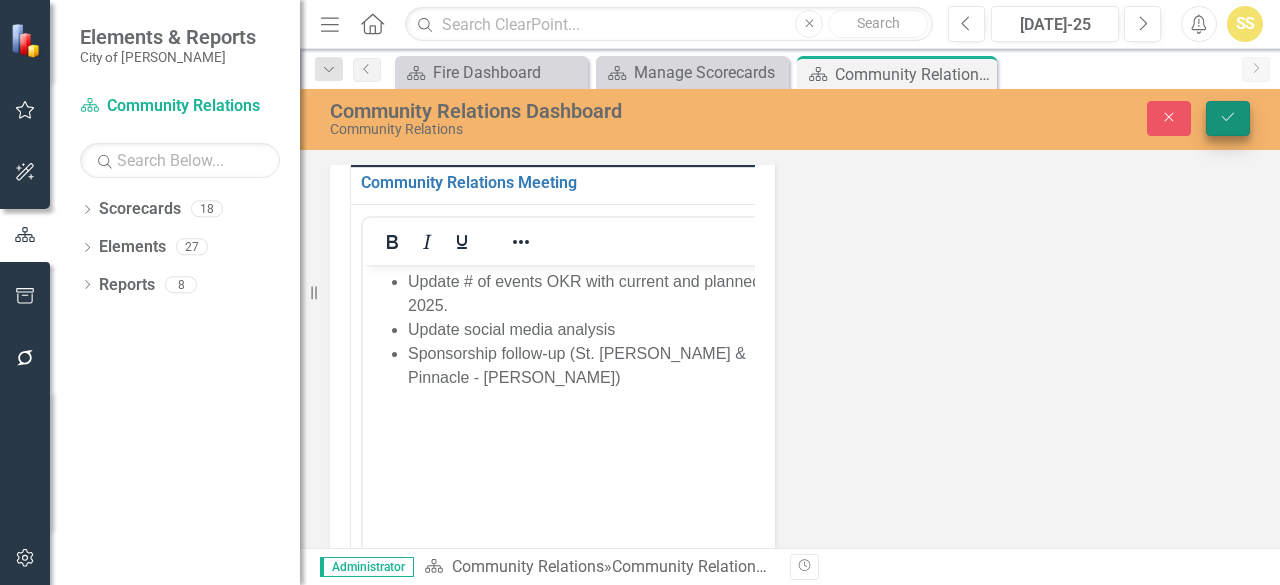 click 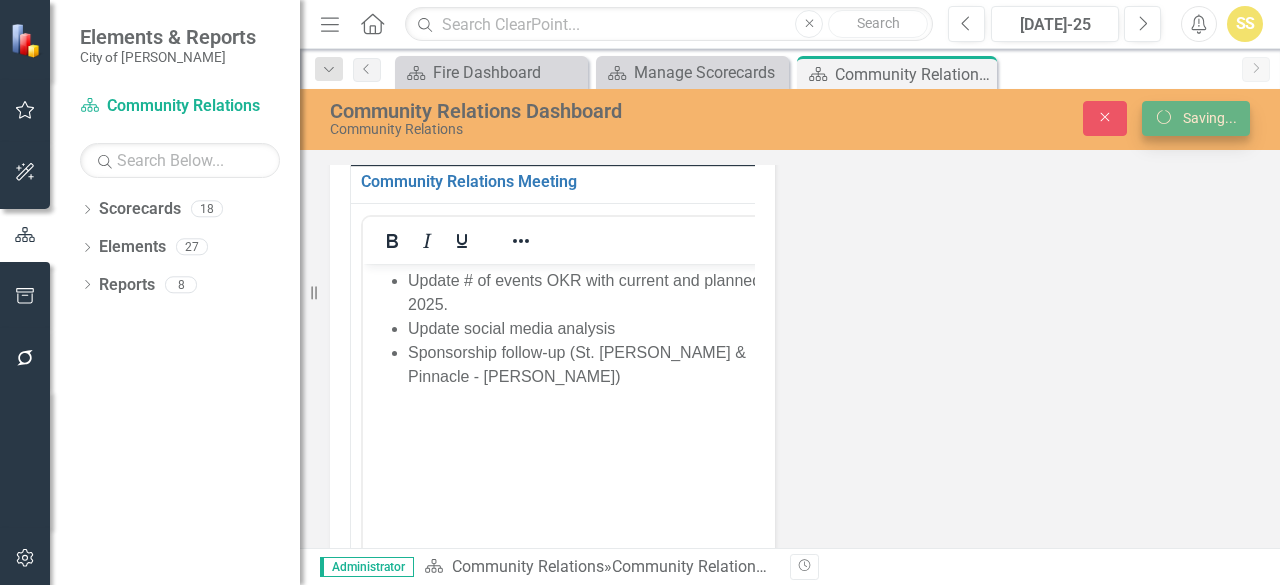 scroll, scrollTop: 0, scrollLeft: 0, axis: both 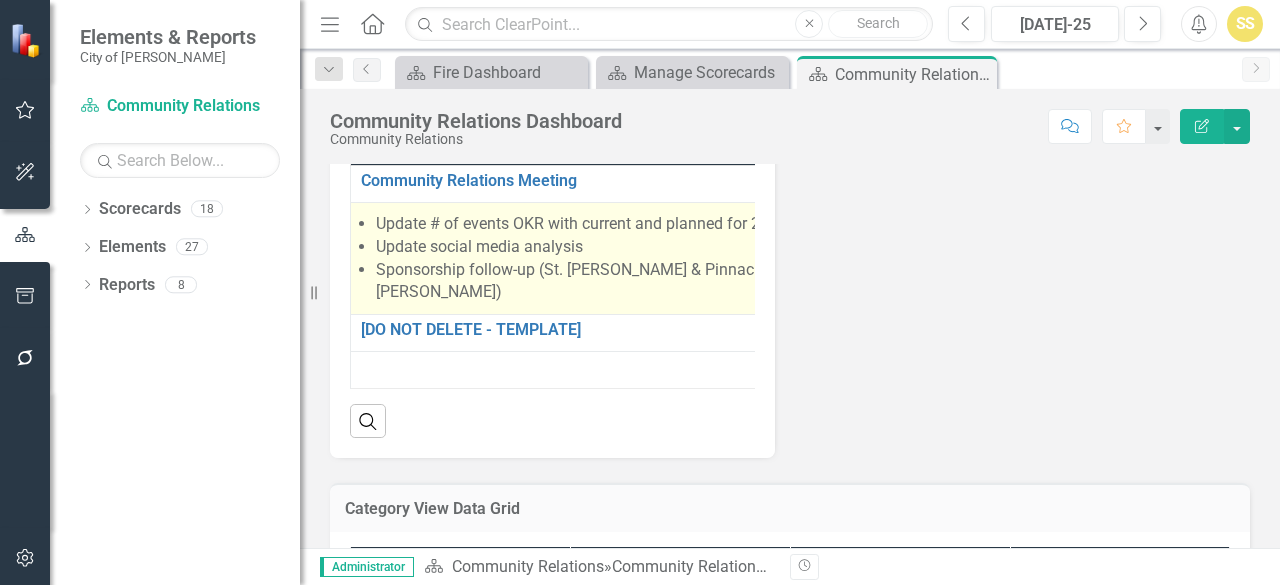 click on "Sponsorship follow-up (St. Francis & Pinnacle - Steve)" at bounding box center [587, 282] 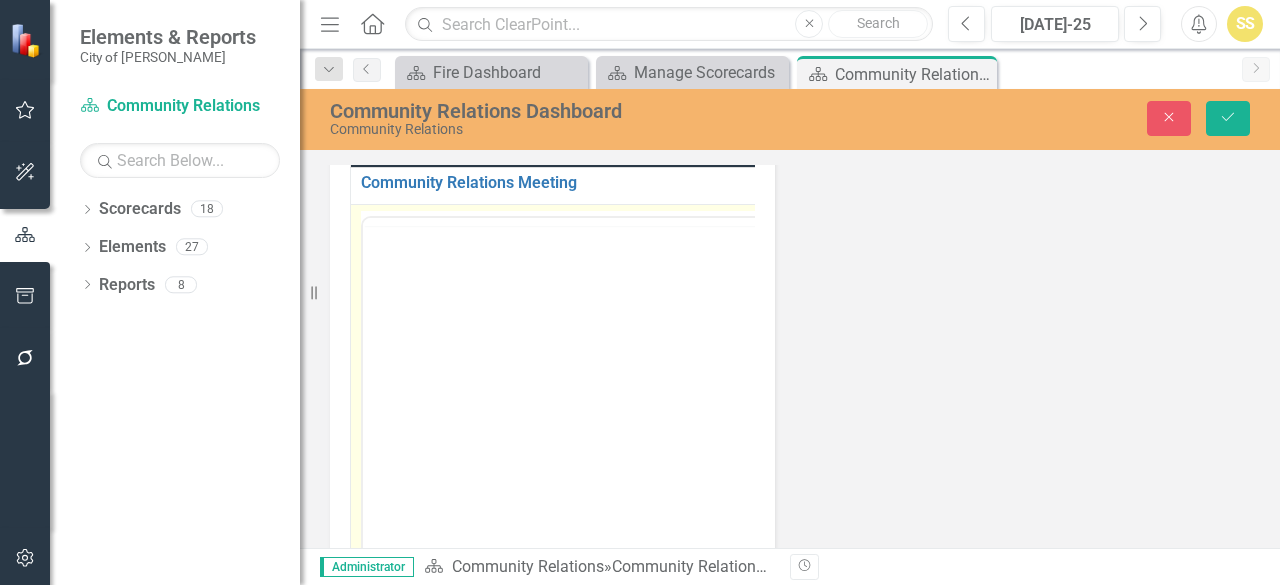 scroll, scrollTop: 900, scrollLeft: 0, axis: vertical 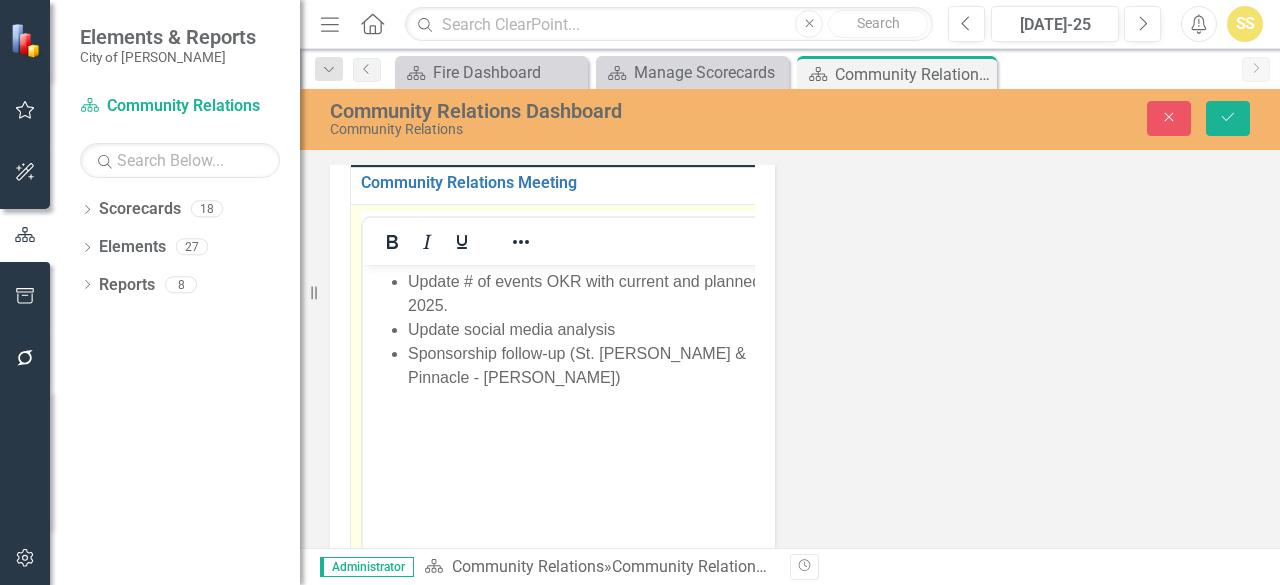 click on "Sponsorship follow-up (St. Francis & Pinnacle - Steve)" at bounding box center [601, 365] 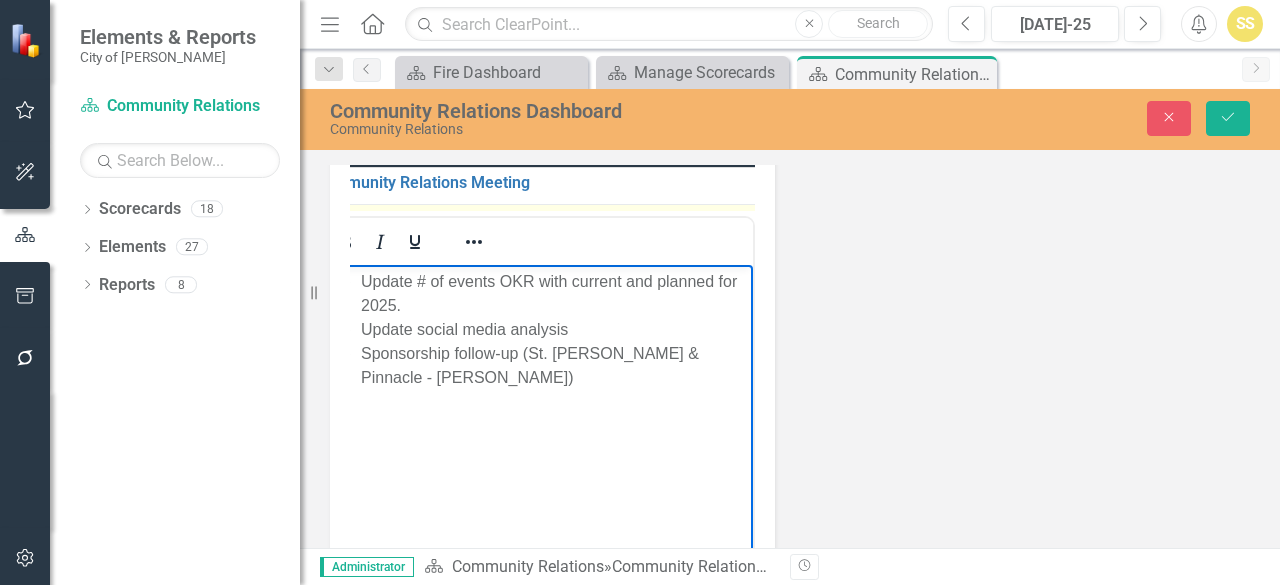 scroll, scrollTop: 0, scrollLeft: 61, axis: horizontal 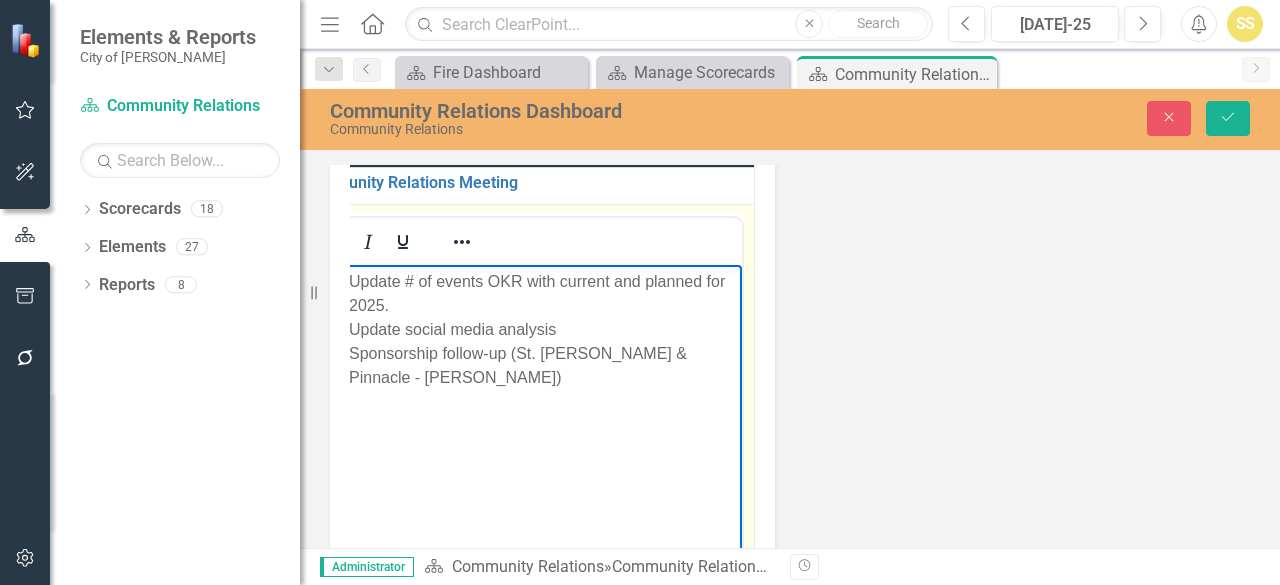 type 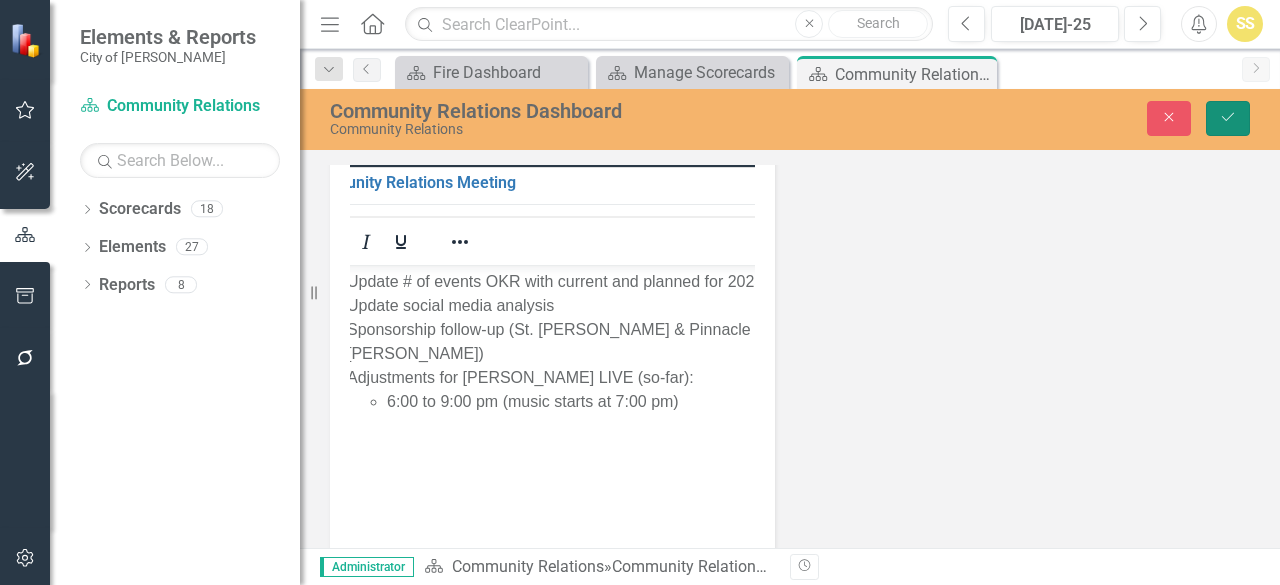 click on "Save" at bounding box center [1228, 118] 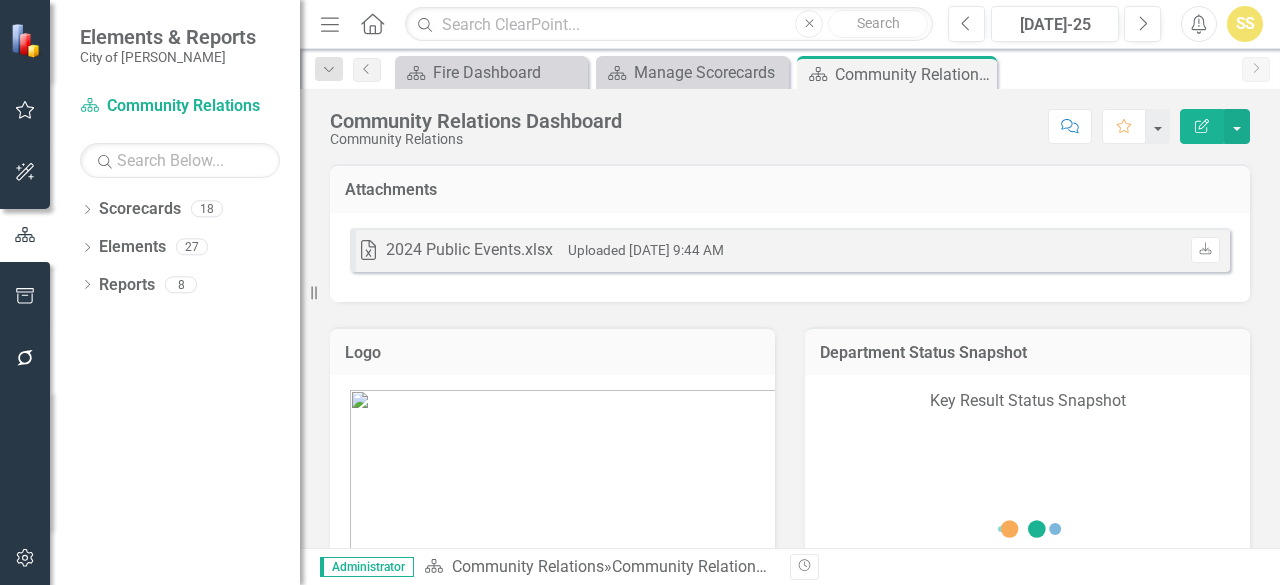 scroll, scrollTop: 900, scrollLeft: 0, axis: vertical 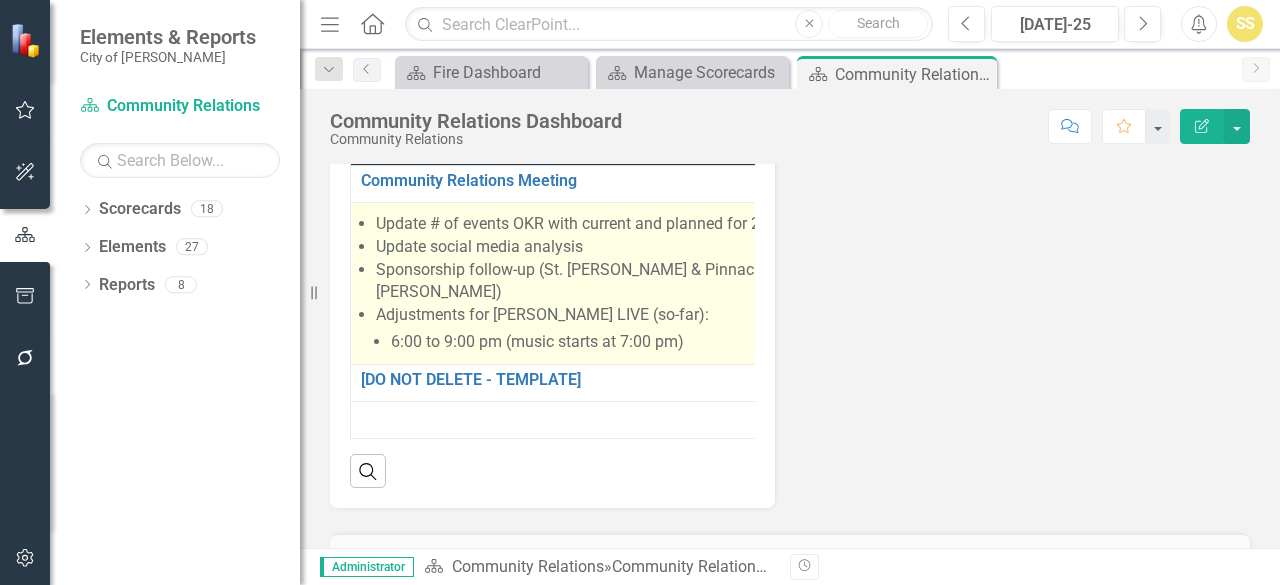 click on "Adjustments for Bartlett LIVE (so-far):
6:00 to 9:00 pm (music starts at 7:00 pm)" at bounding box center (588, 329) 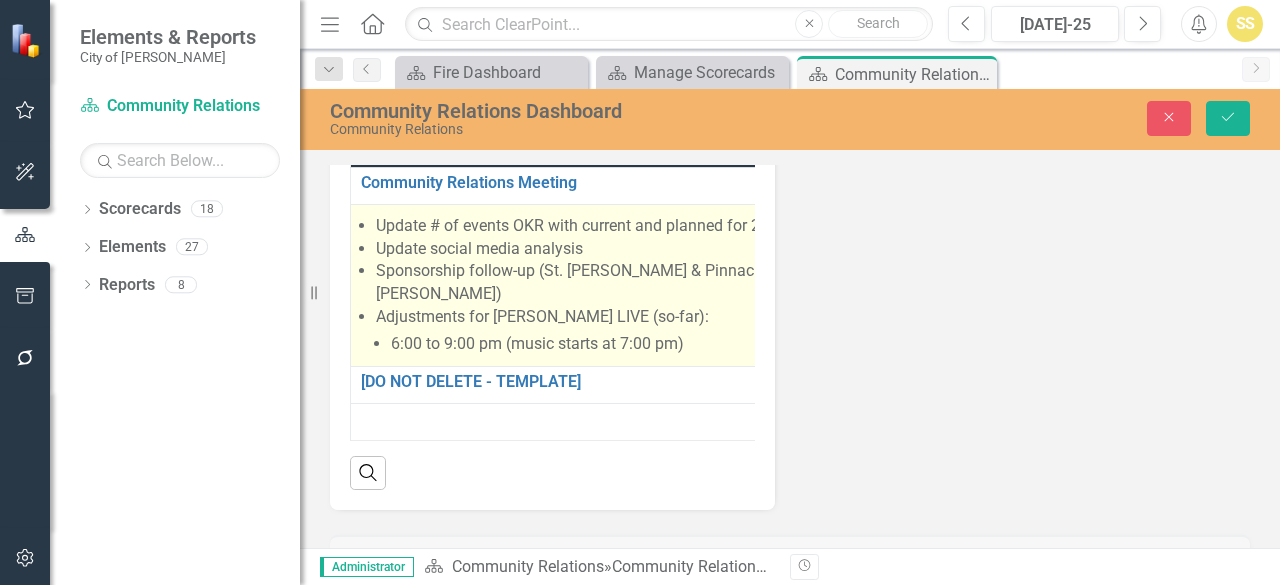 scroll, scrollTop: 900, scrollLeft: 0, axis: vertical 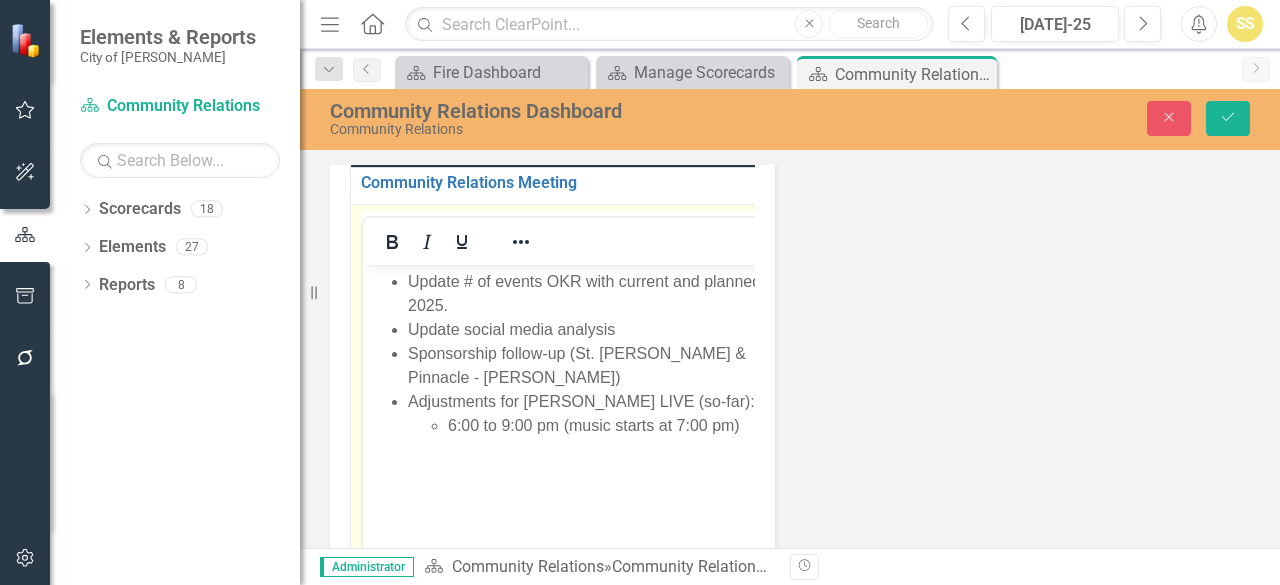 click on "6:00 to 9:00 pm (music starts at 7:00 pm)" at bounding box center (622, 425) 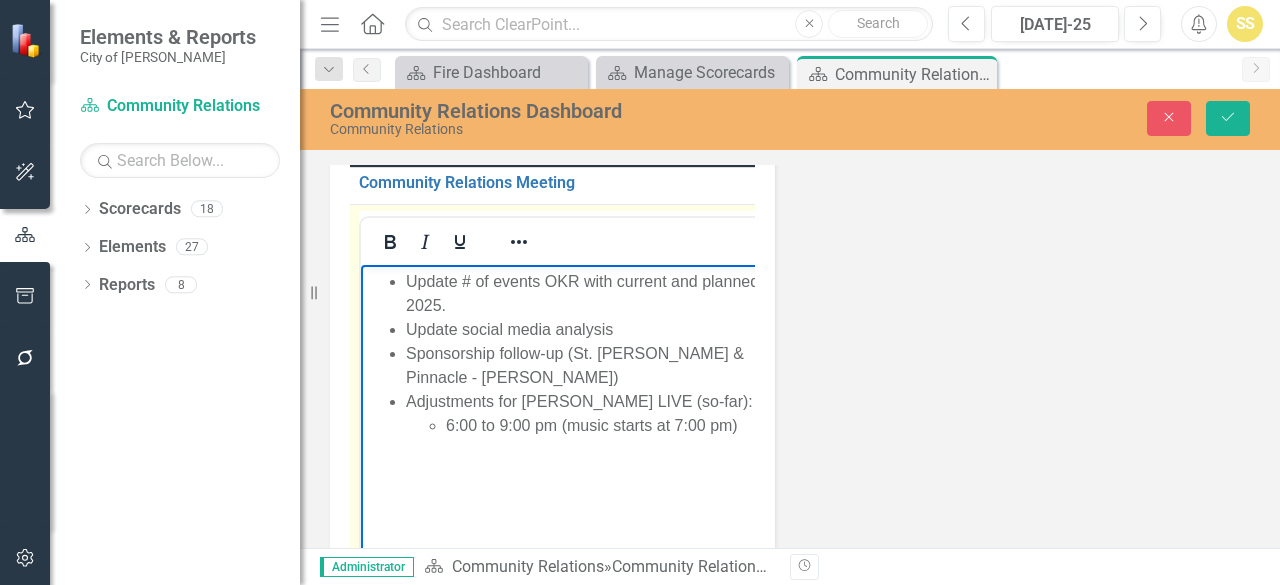 scroll, scrollTop: 0, scrollLeft: 8, axis: horizontal 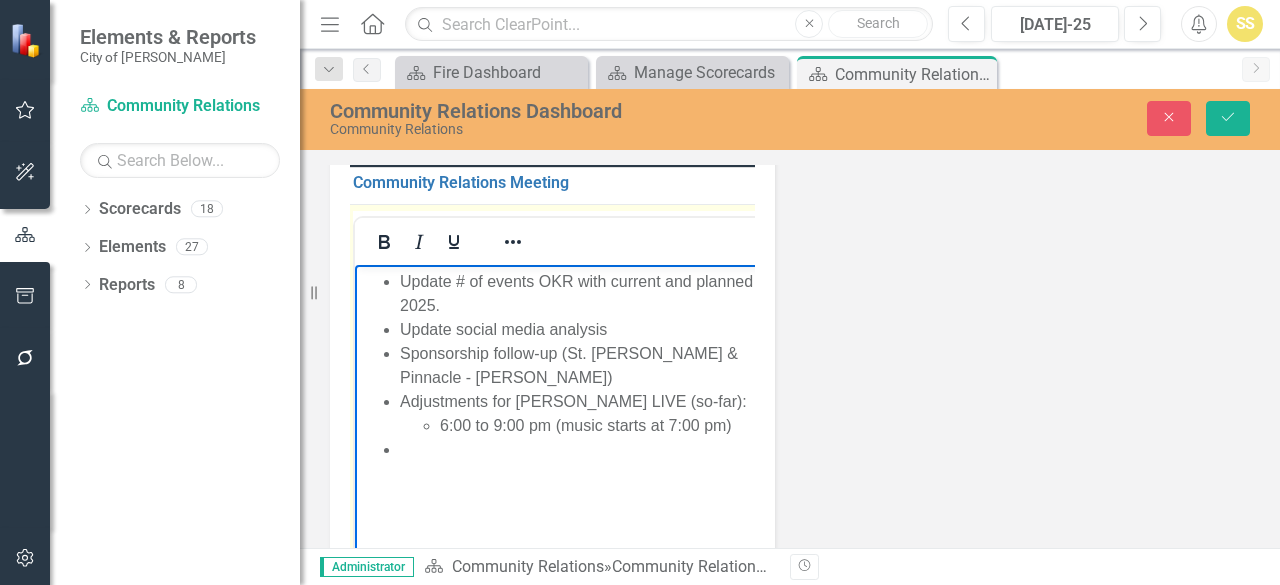 type 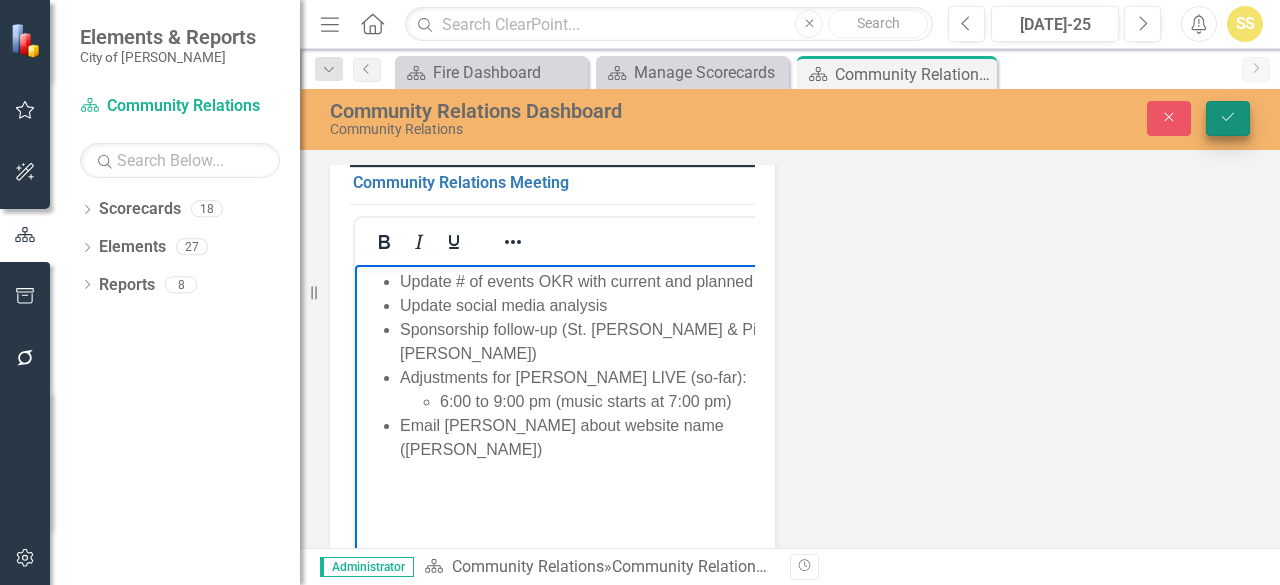 click on "Save" at bounding box center (1228, 118) 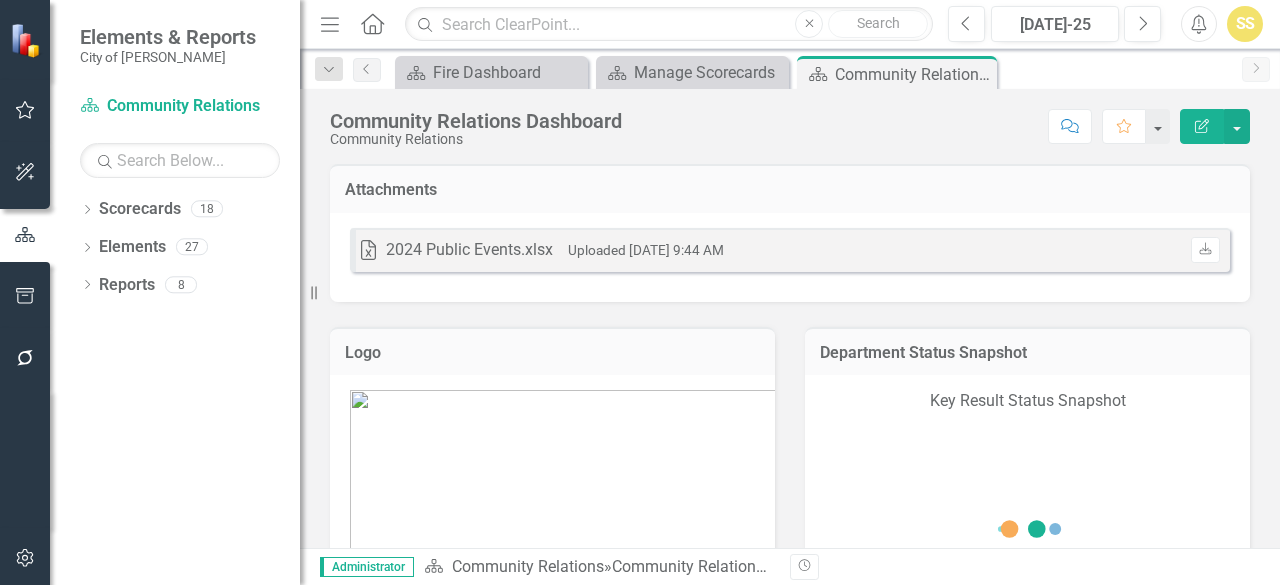 scroll, scrollTop: 900, scrollLeft: 0, axis: vertical 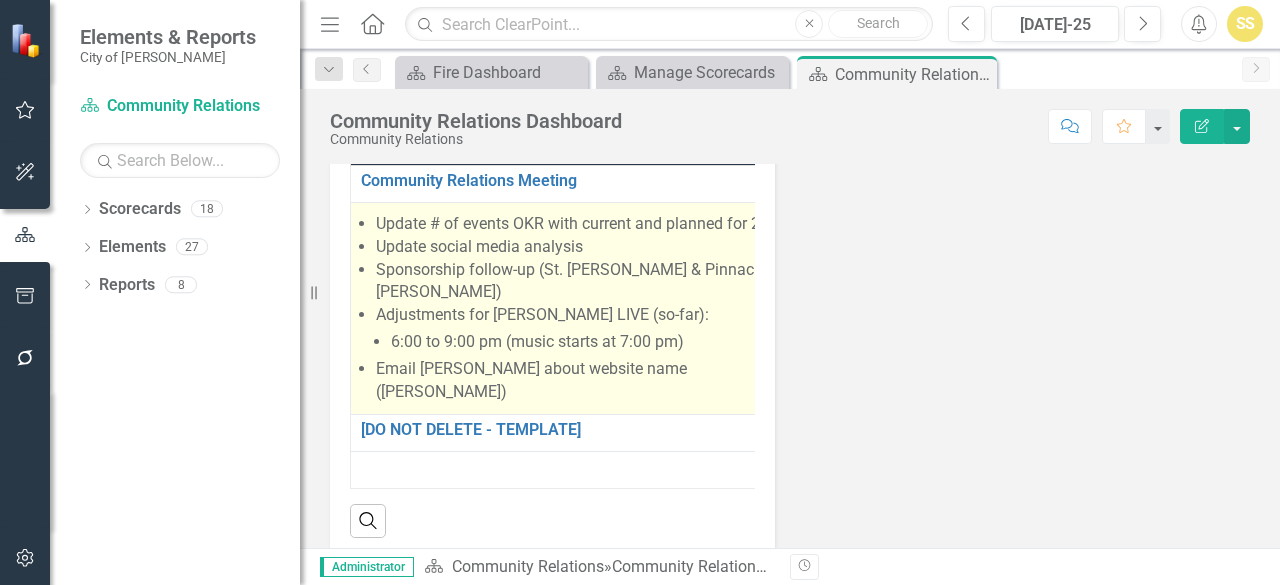click on "Email Ben about website name (Steve)" at bounding box center (588, 381) 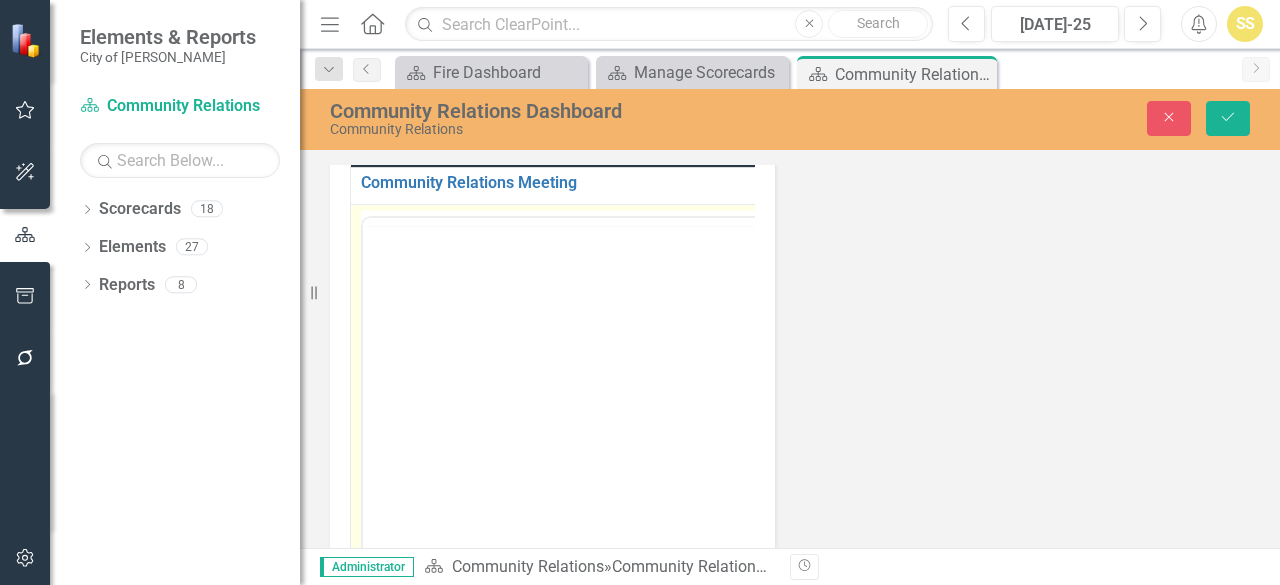 scroll, scrollTop: 900, scrollLeft: 0, axis: vertical 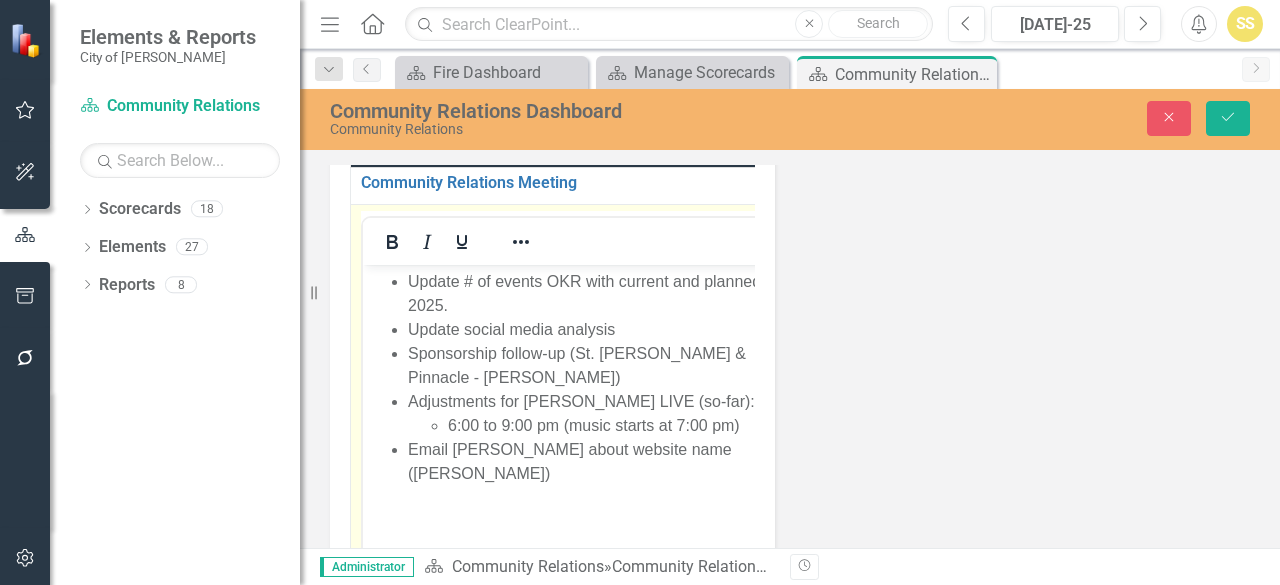 click on "Email Ben about website name (Steve)" at bounding box center (602, 461) 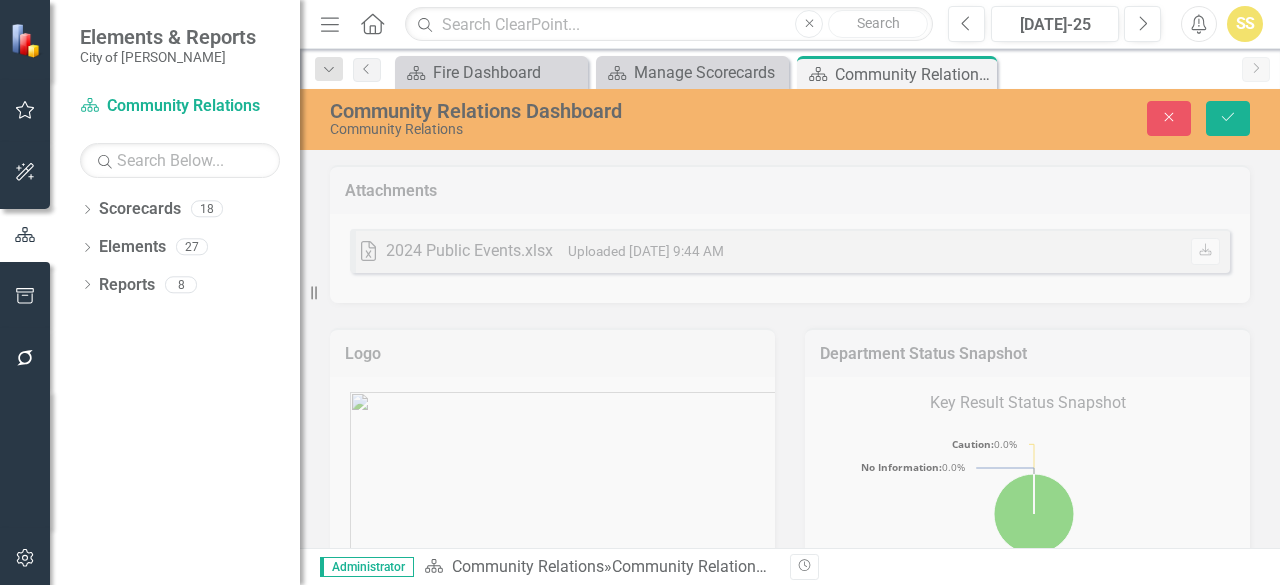 scroll, scrollTop: 0, scrollLeft: 0, axis: both 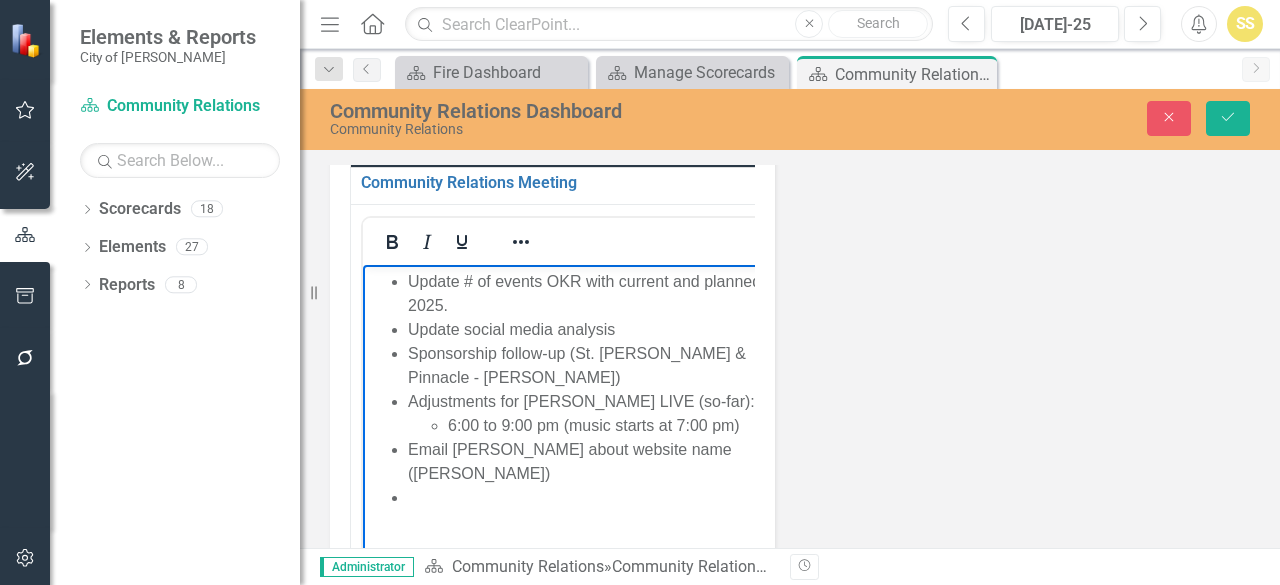 type 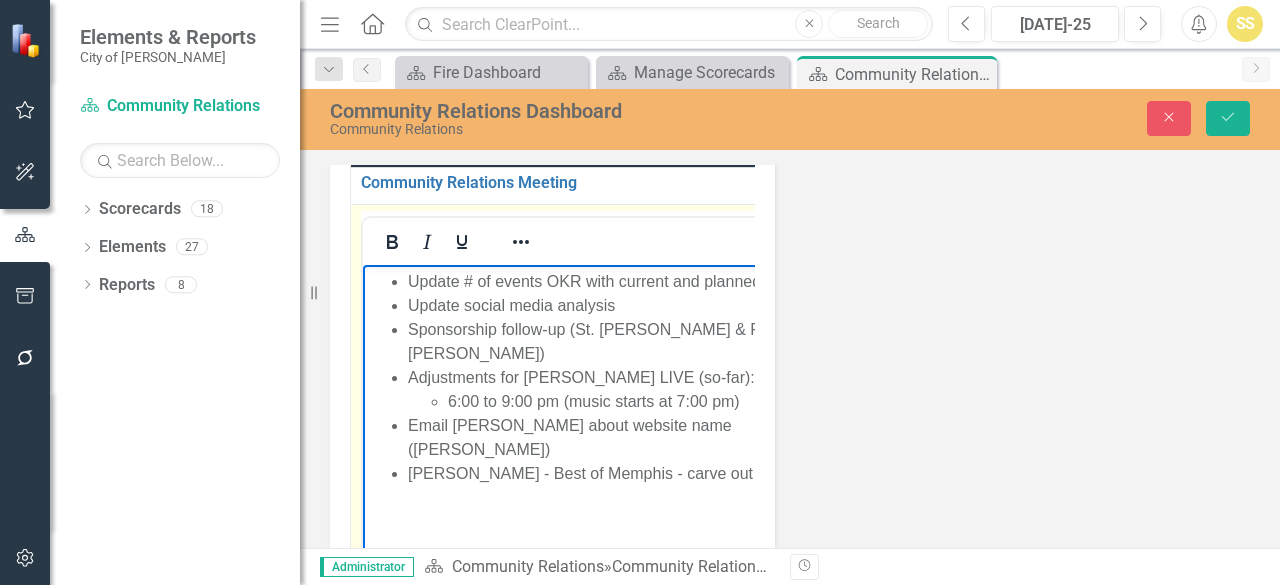 click on "Mason - Best of Memphis - carve out" at bounding box center (625, 473) 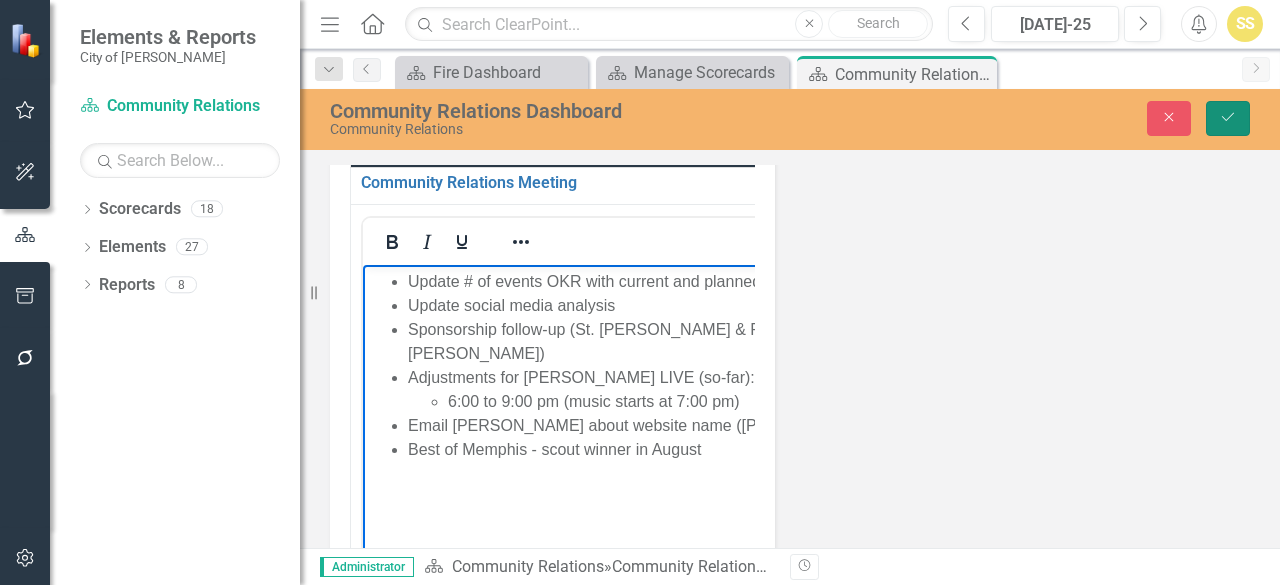 click on "Save" 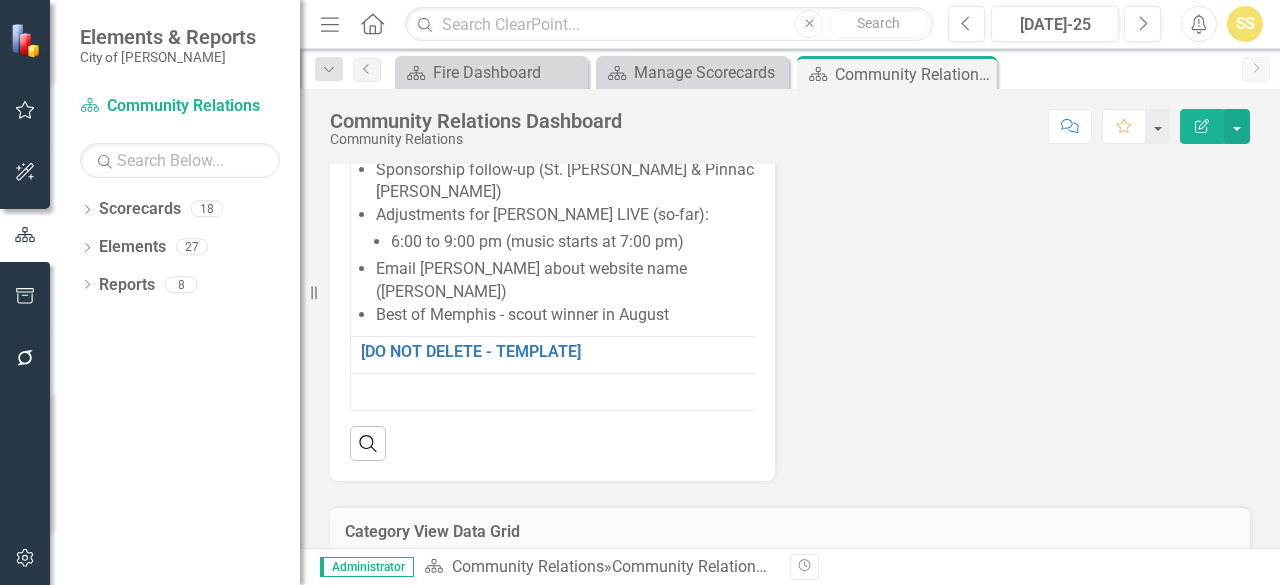 scroll, scrollTop: 900, scrollLeft: 0, axis: vertical 